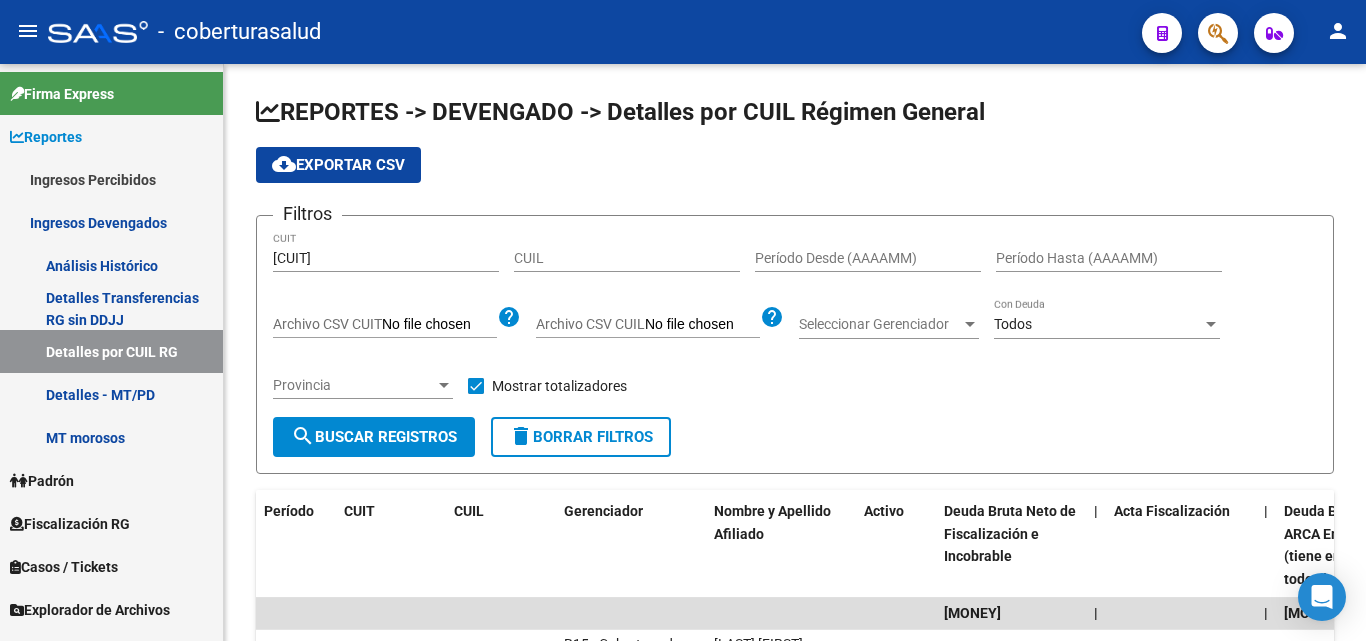 scroll, scrollTop: 0, scrollLeft: 0, axis: both 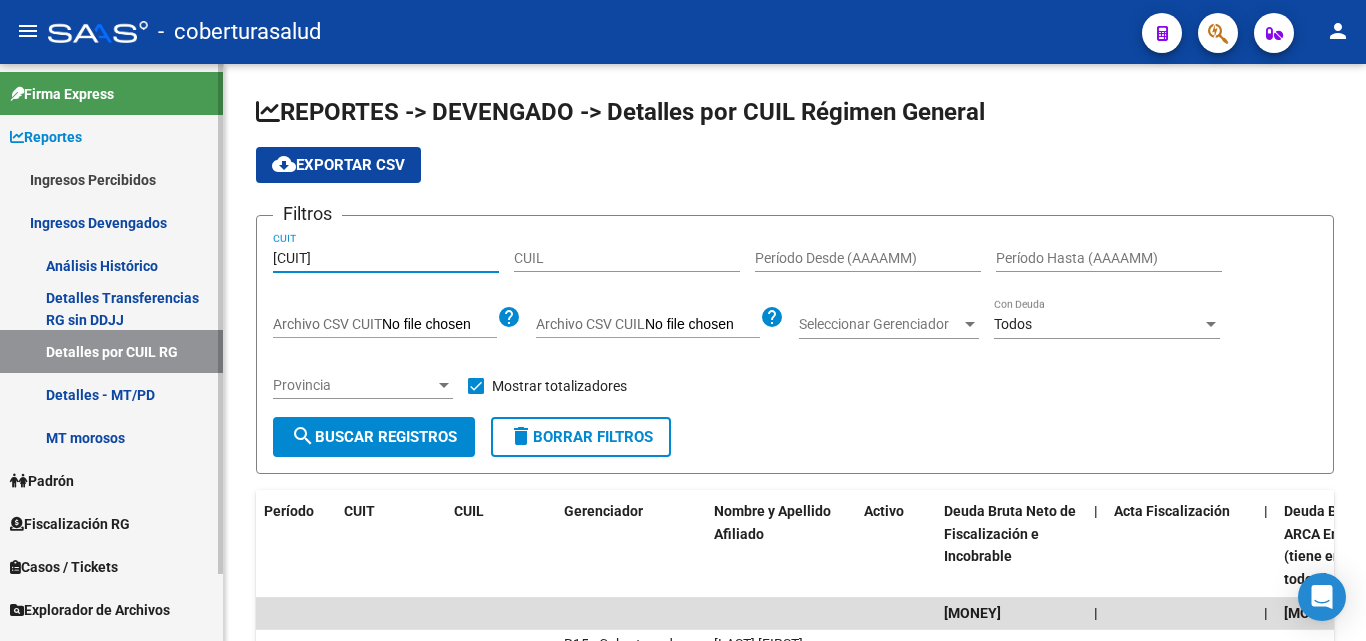 drag, startPoint x: 384, startPoint y: 260, endPoint x: 61, endPoint y: 267, distance: 323.07584 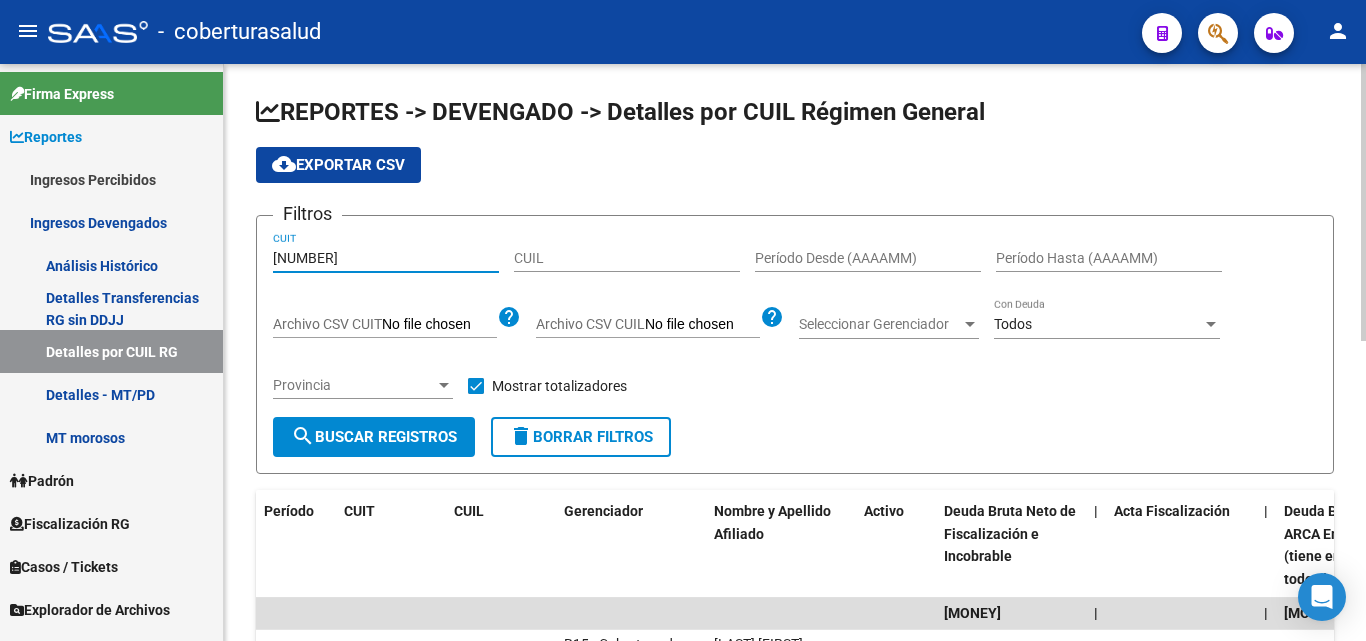 click on "search  Buscar Registros" 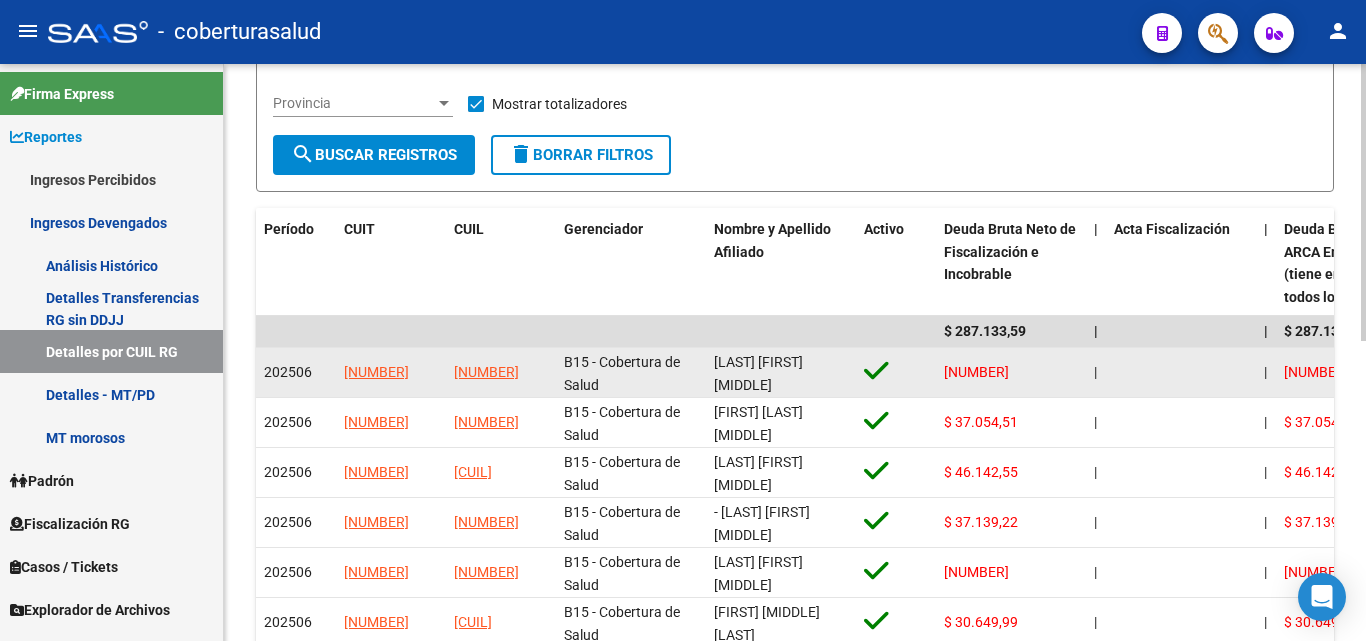 scroll, scrollTop: 227, scrollLeft: 0, axis: vertical 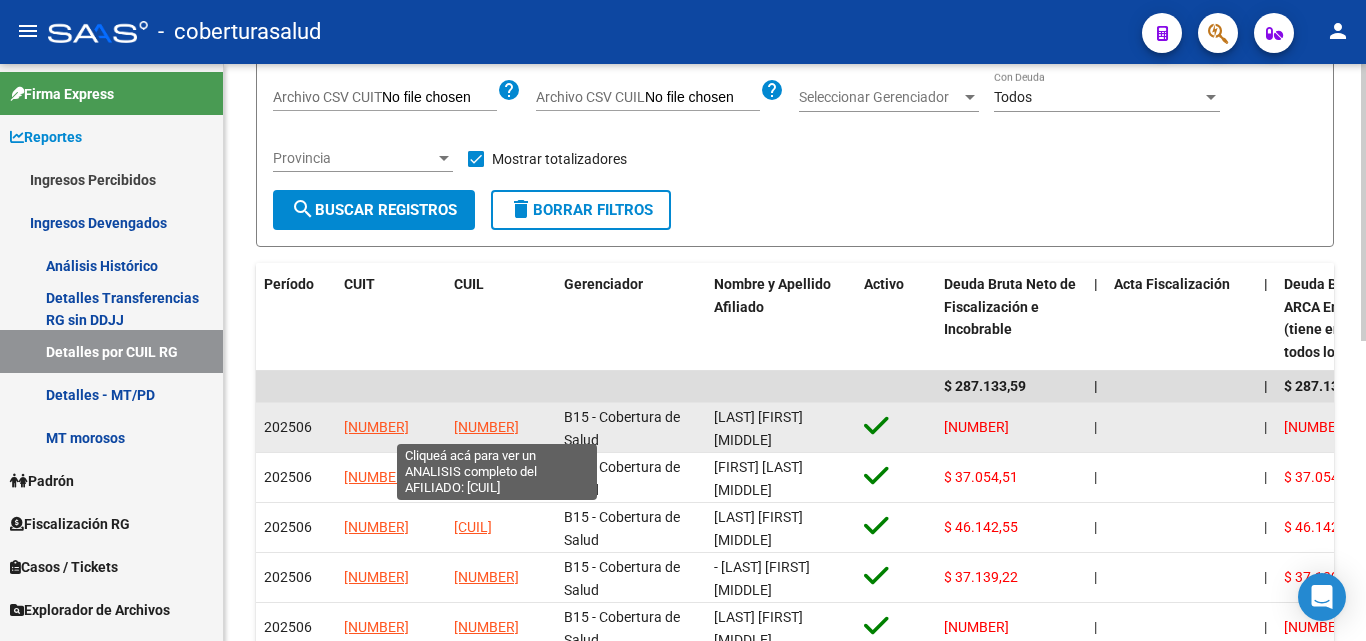 drag, startPoint x: 552, startPoint y: 431, endPoint x: 455, endPoint y: 435, distance: 97.082436 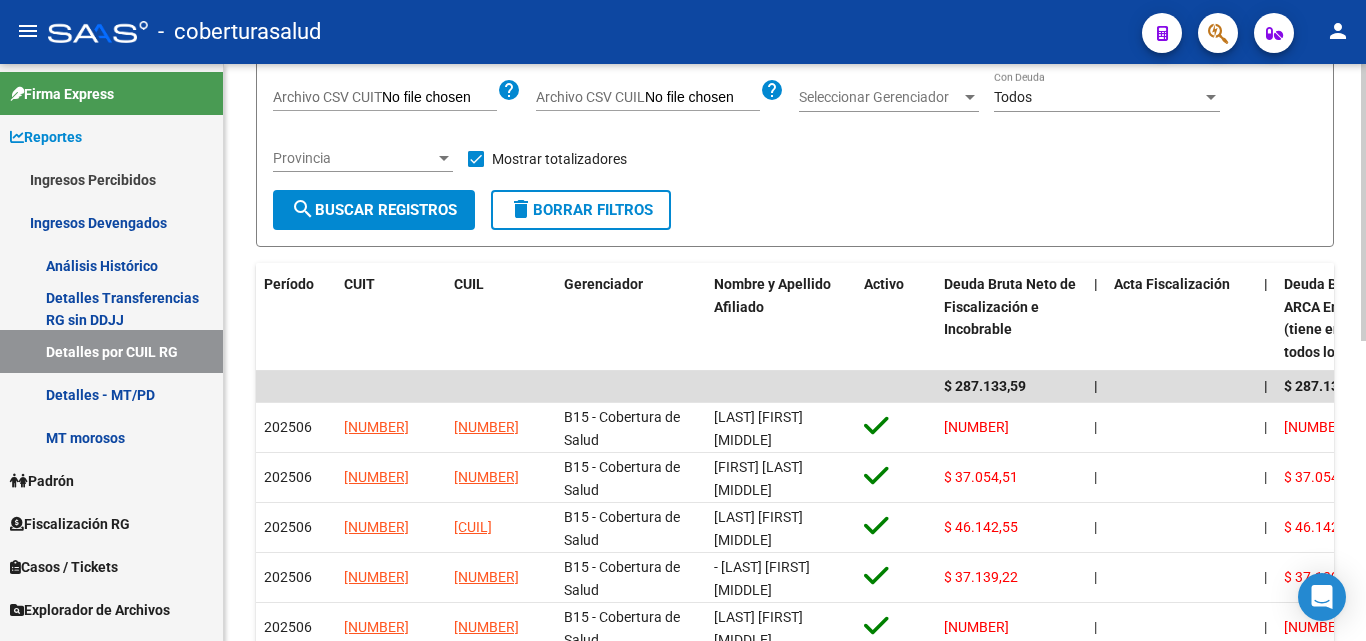 copy on "20201521794" 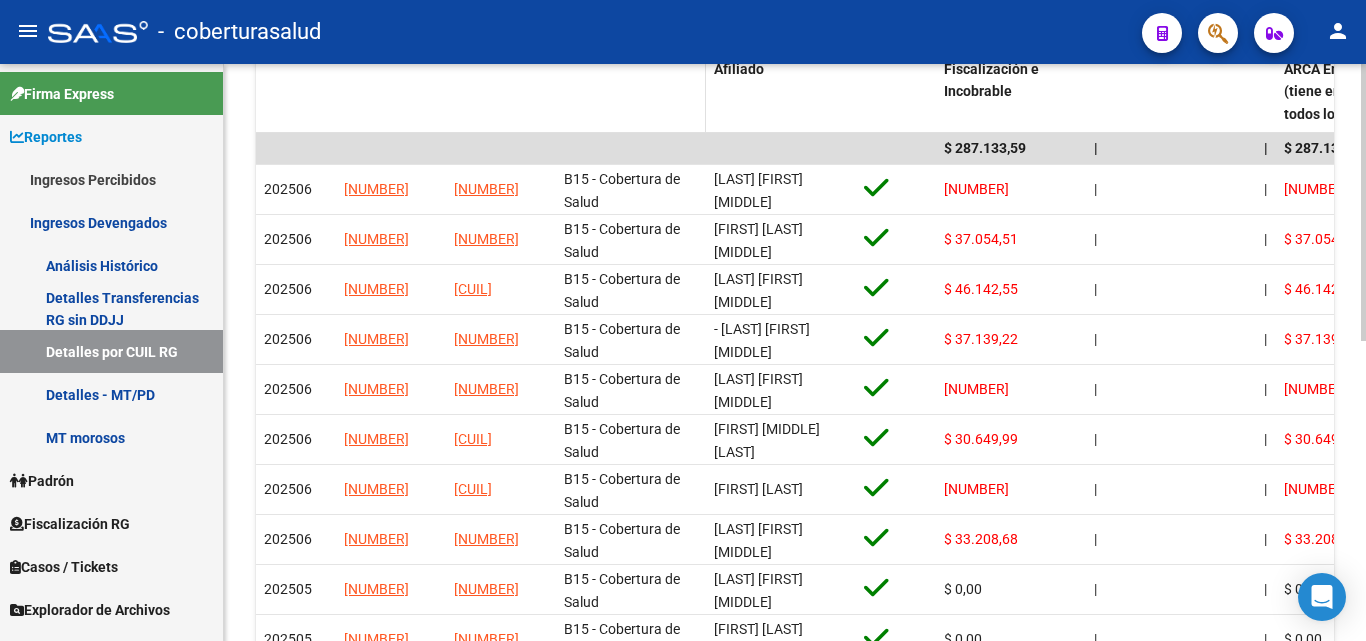scroll, scrollTop: 427, scrollLeft: 0, axis: vertical 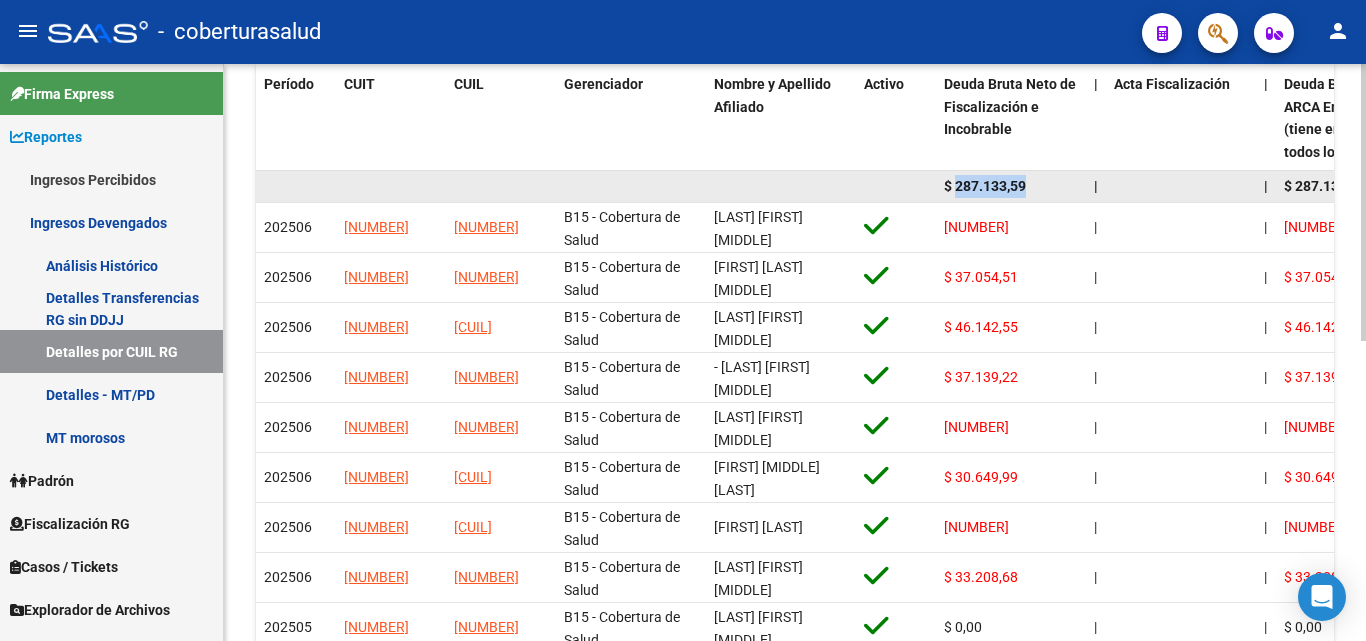 drag, startPoint x: 1031, startPoint y: 182, endPoint x: 955, endPoint y: 190, distance: 76.41989 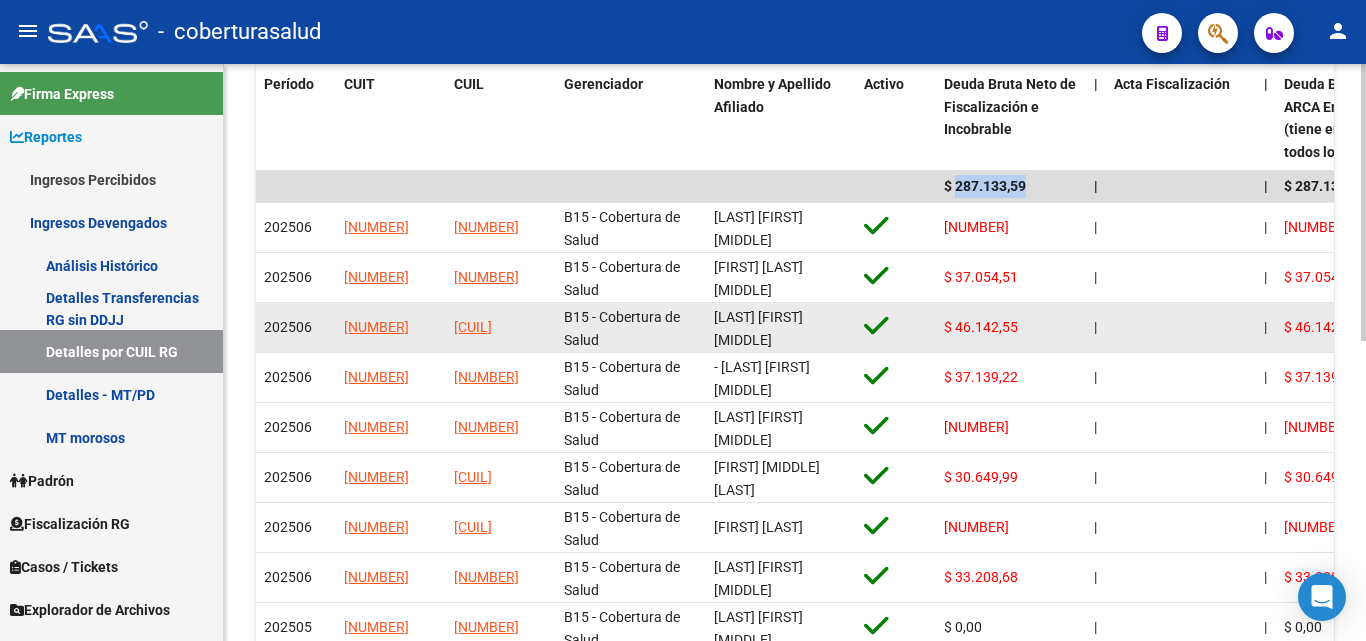 copy on "287.133,59" 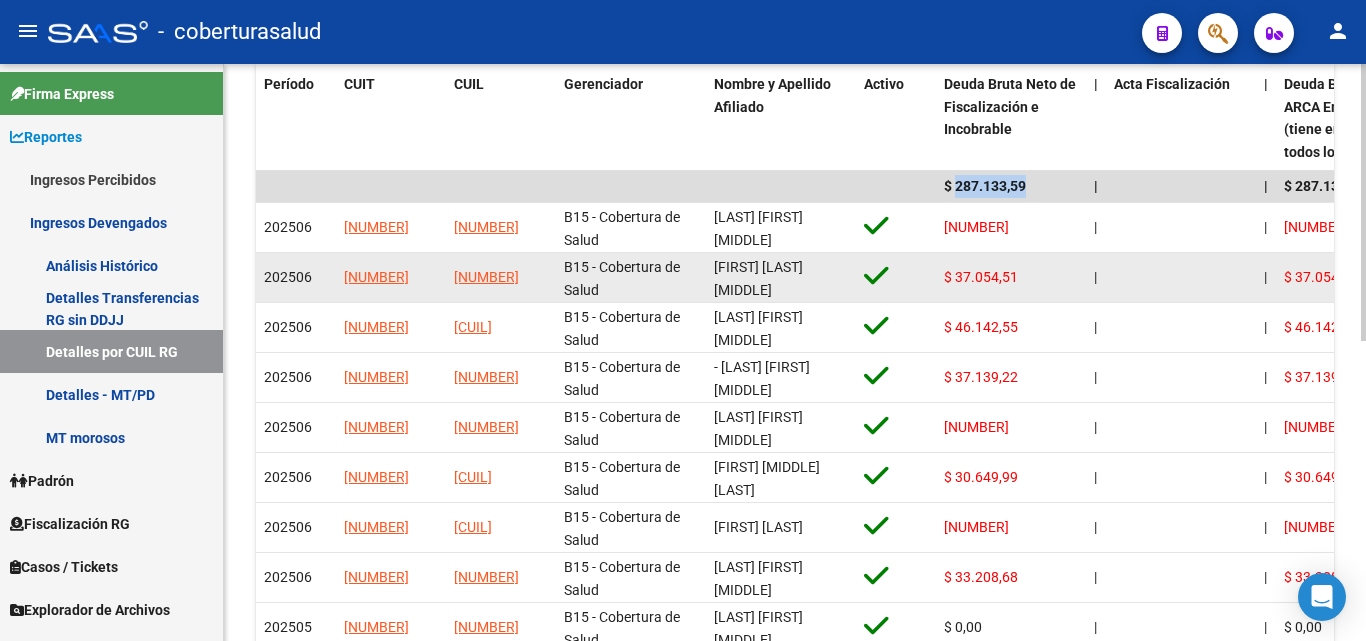 scroll, scrollTop: 27, scrollLeft: 0, axis: vertical 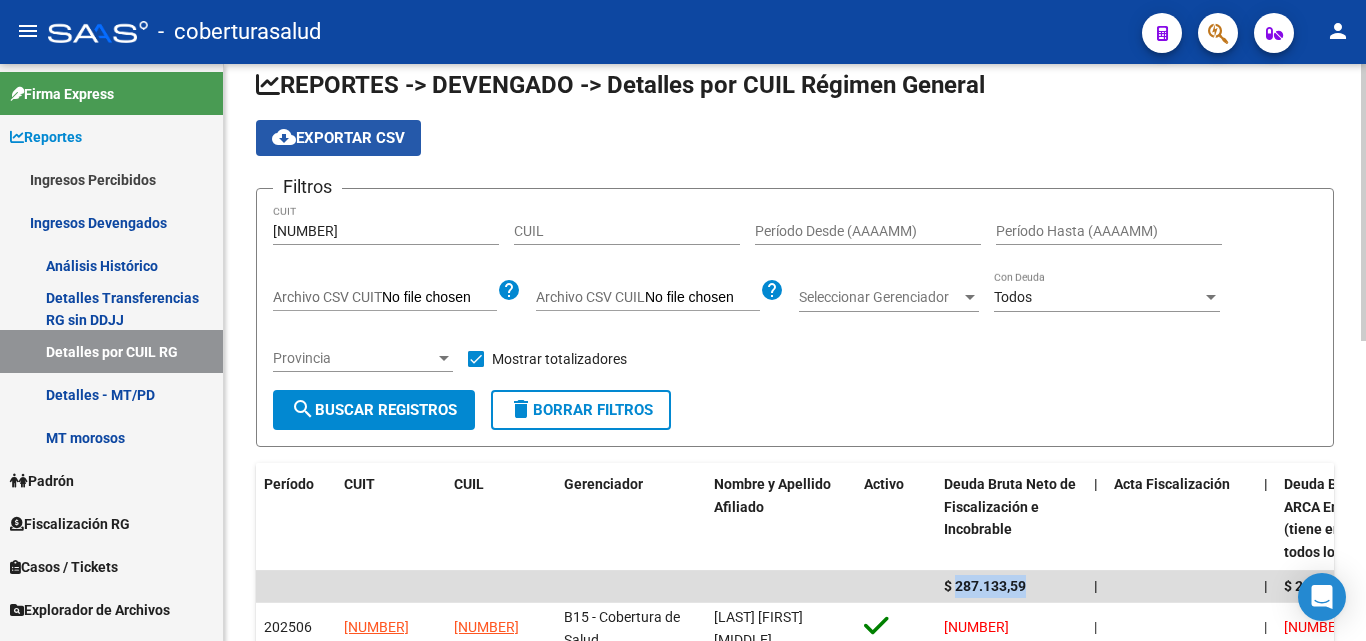 click on "cloud_download  Exportar CSV" 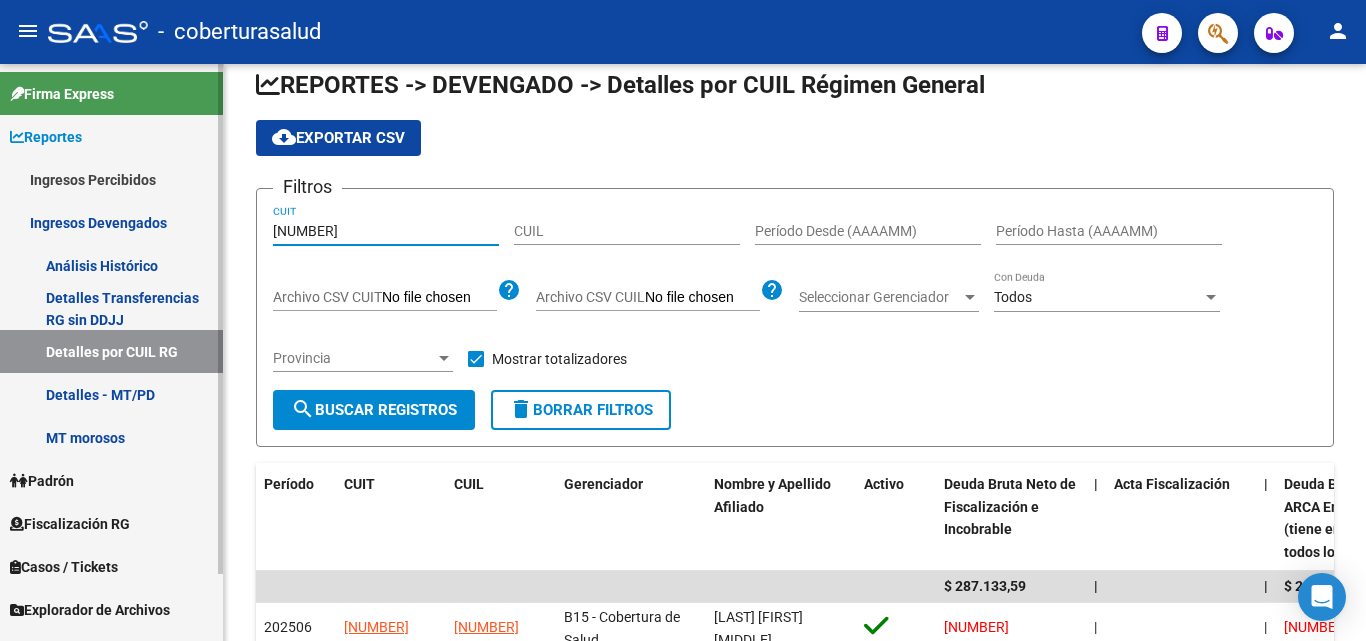 drag, startPoint x: 393, startPoint y: 230, endPoint x: 165, endPoint y: 235, distance: 228.05482 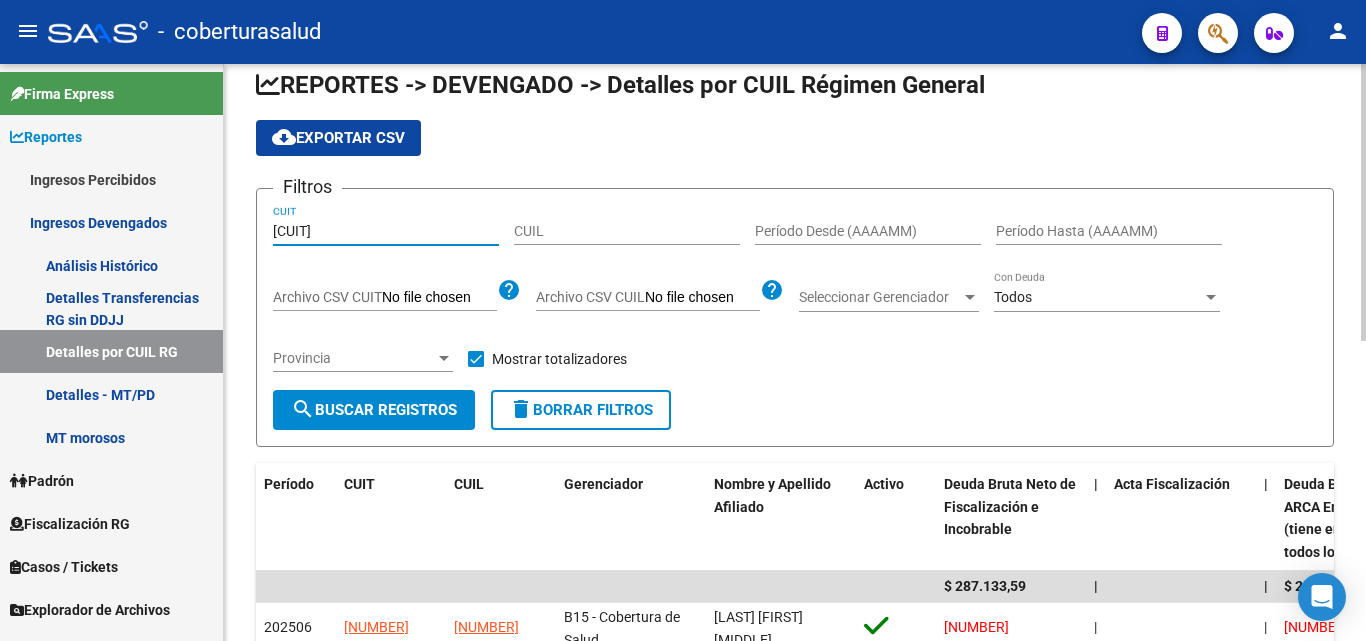 click on "search  Buscar Registros" 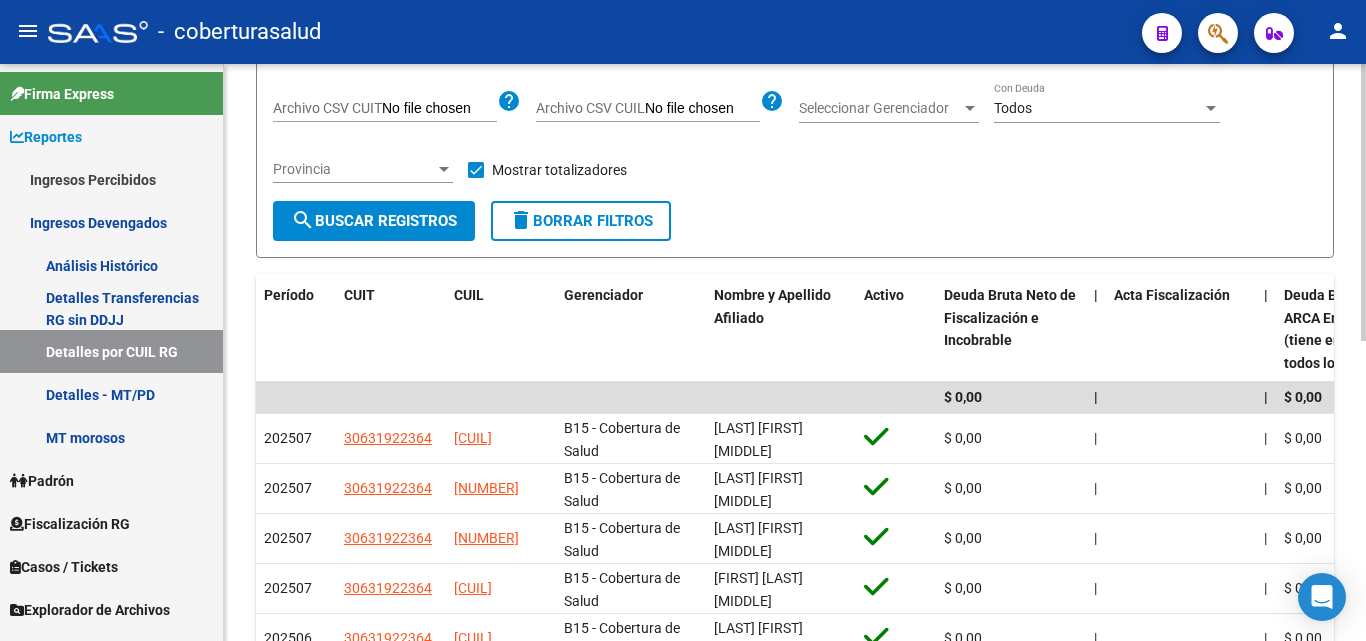 scroll, scrollTop: 227, scrollLeft: 0, axis: vertical 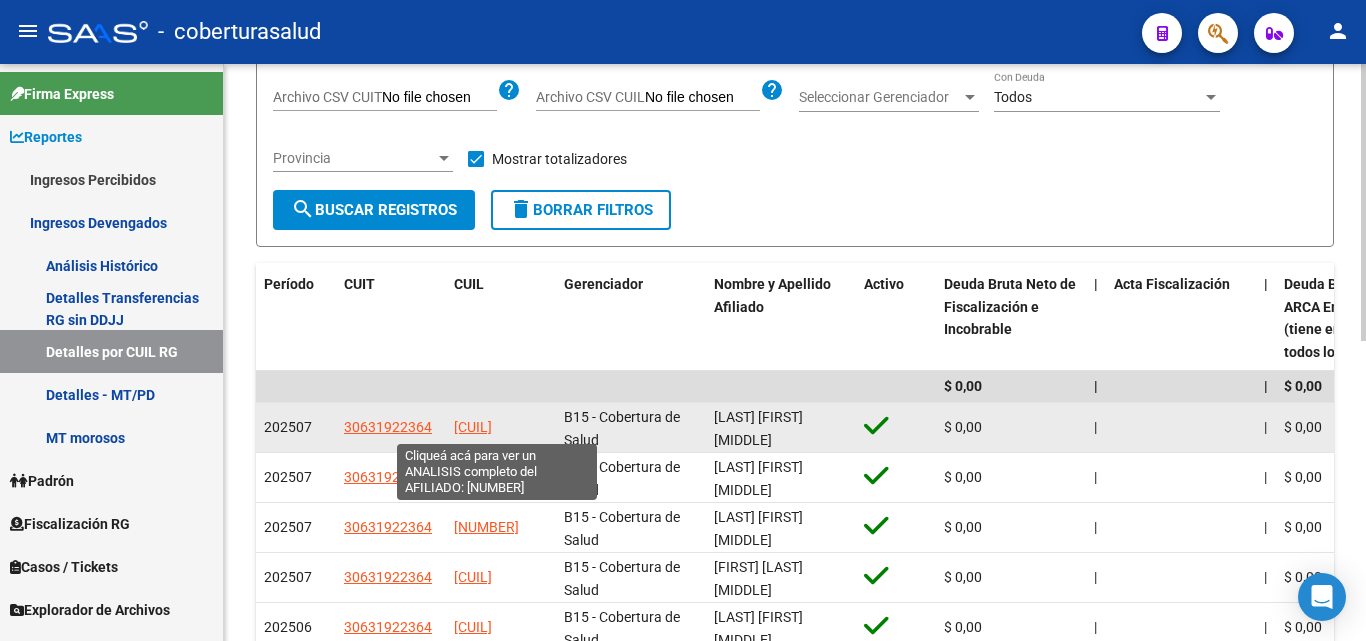 drag, startPoint x: 553, startPoint y: 431, endPoint x: 457, endPoint y: 430, distance: 96.00521 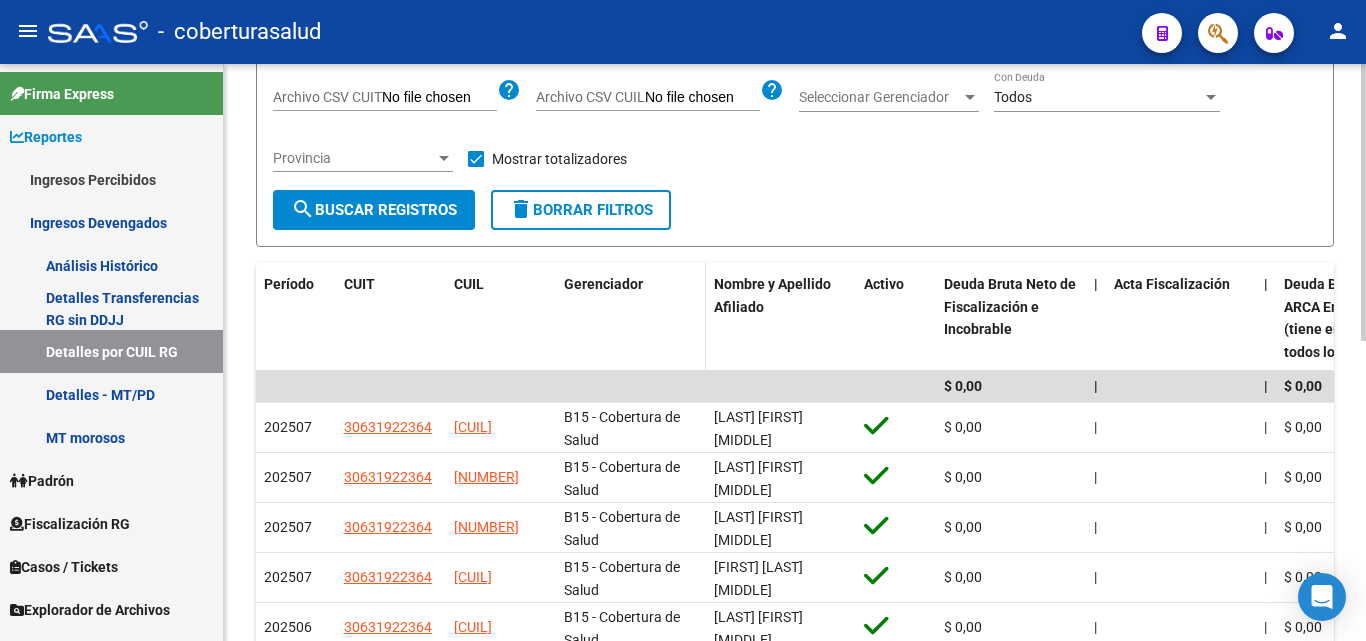copy on "20248081946" 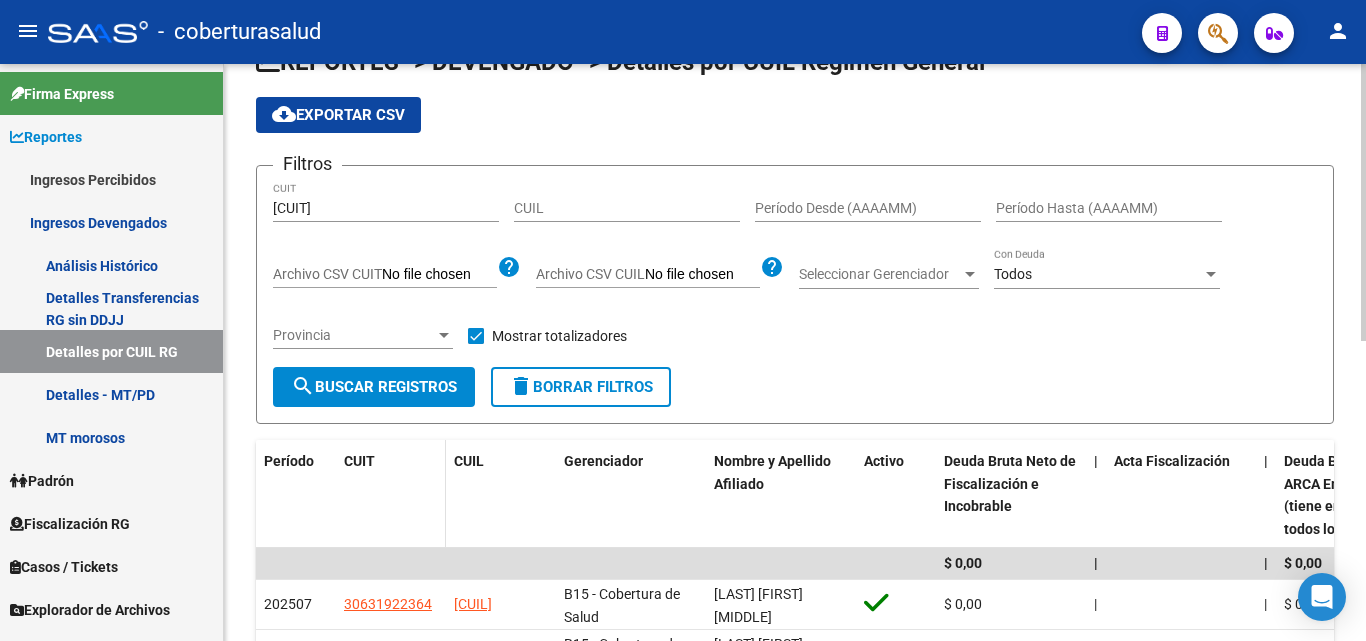 scroll, scrollTop: 27, scrollLeft: 0, axis: vertical 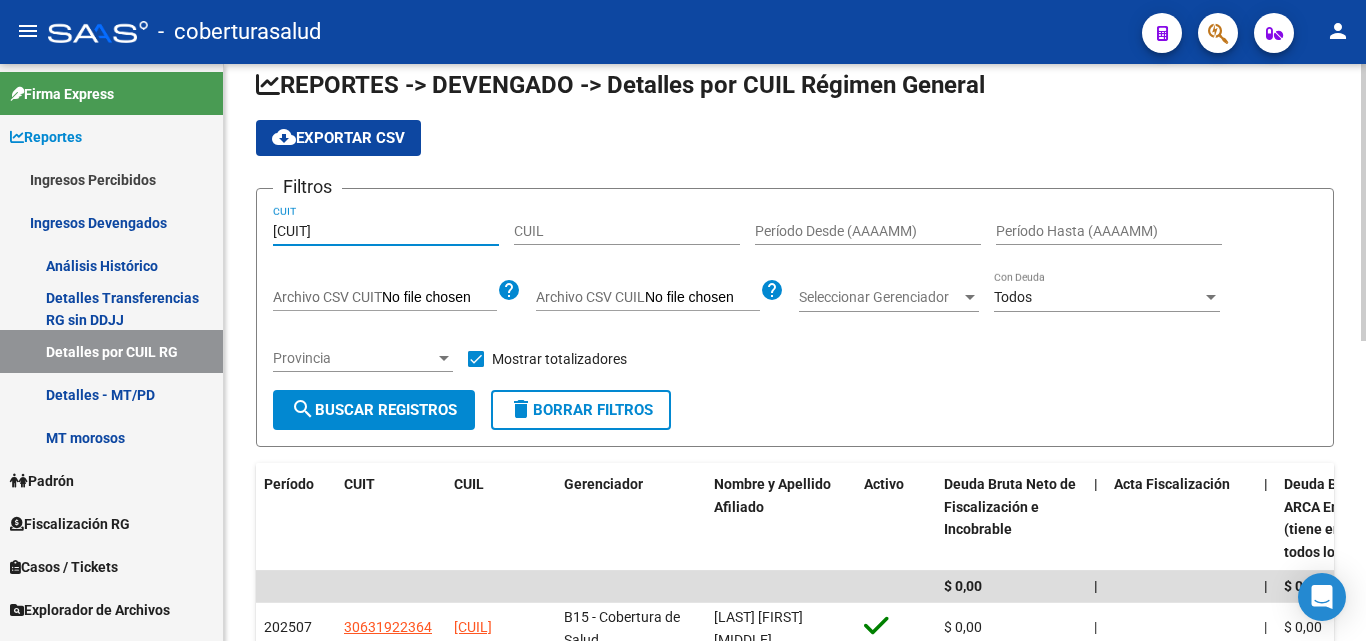 drag, startPoint x: 420, startPoint y: 230, endPoint x: 251, endPoint y: 238, distance: 169.18924 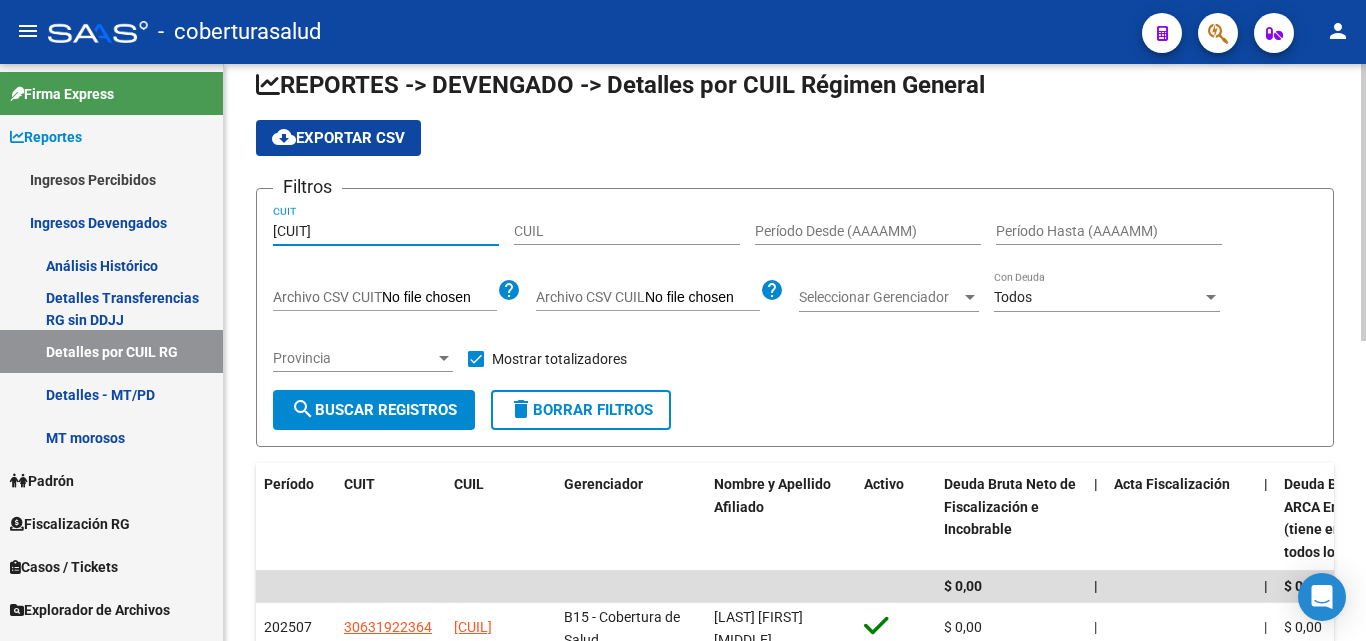 paste on "70908470-0" 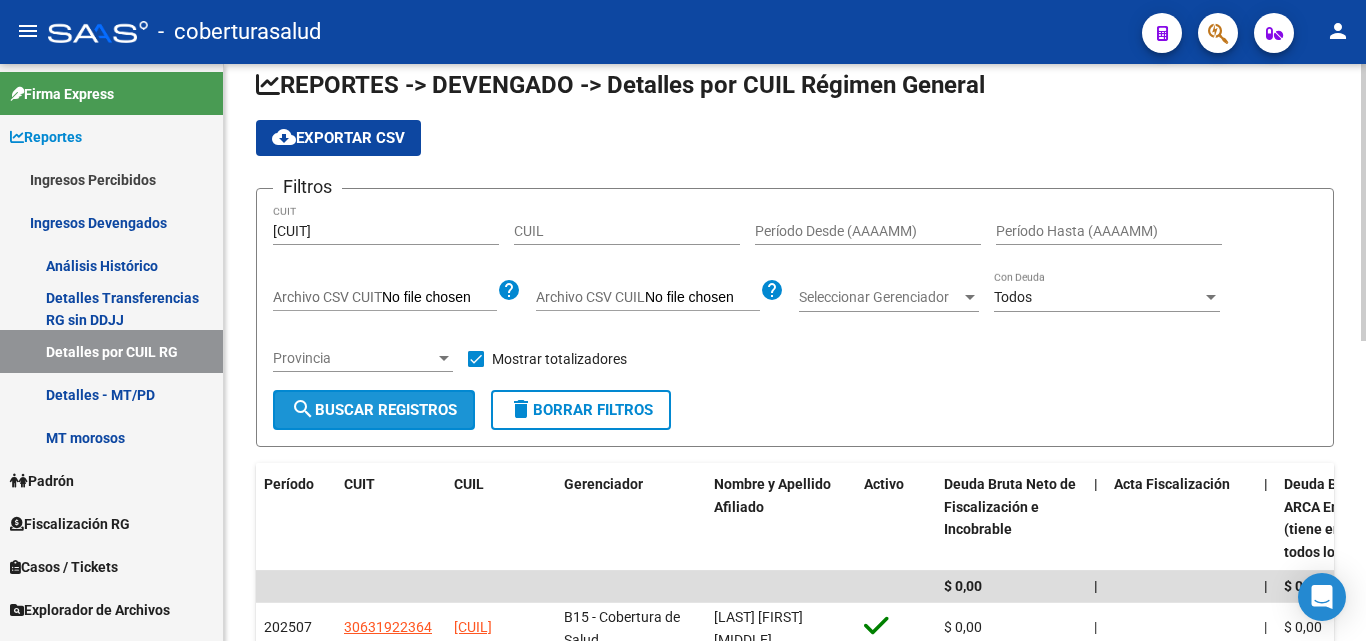 click on "search  Buscar Registros" 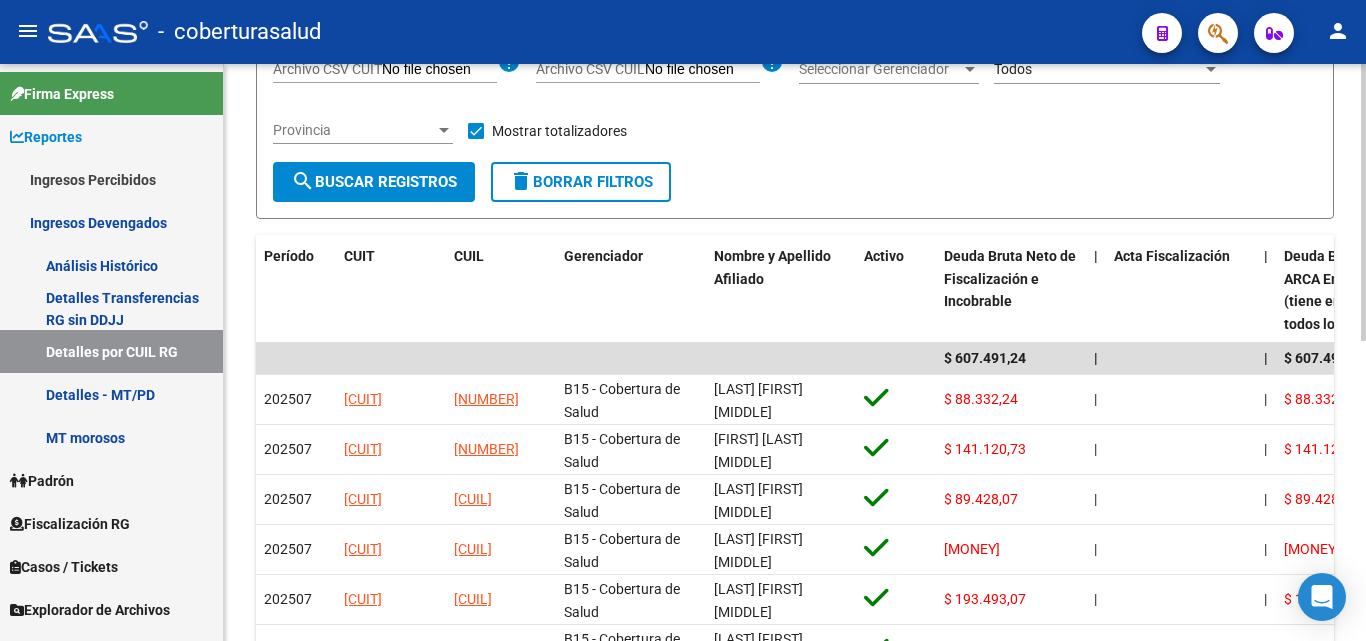 scroll, scrollTop: 327, scrollLeft: 0, axis: vertical 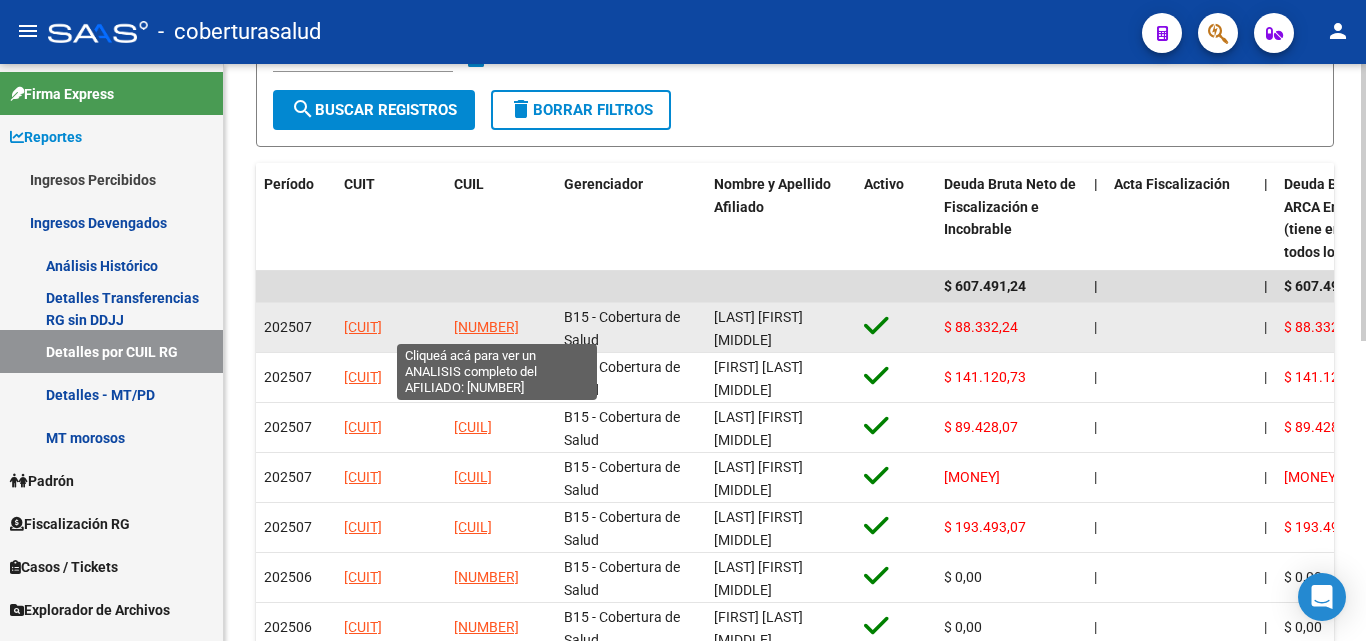 drag, startPoint x: 551, startPoint y: 333, endPoint x: 454, endPoint y: 328, distance: 97.128784 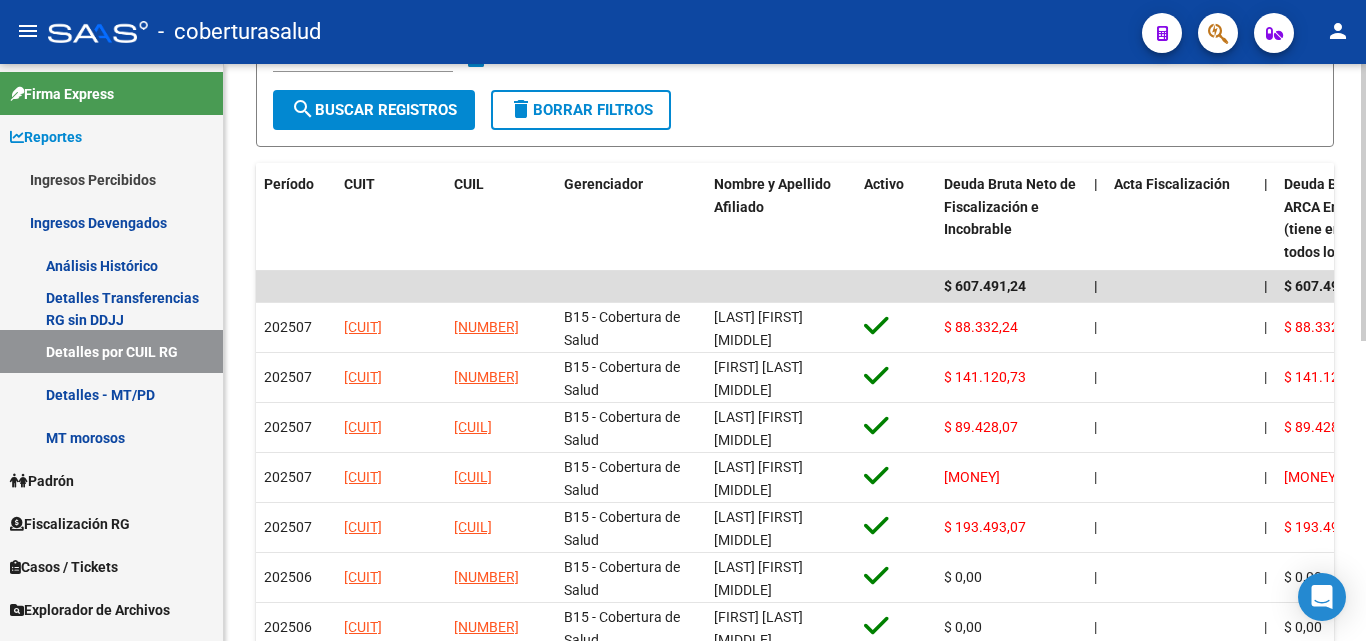 copy on "20248409526" 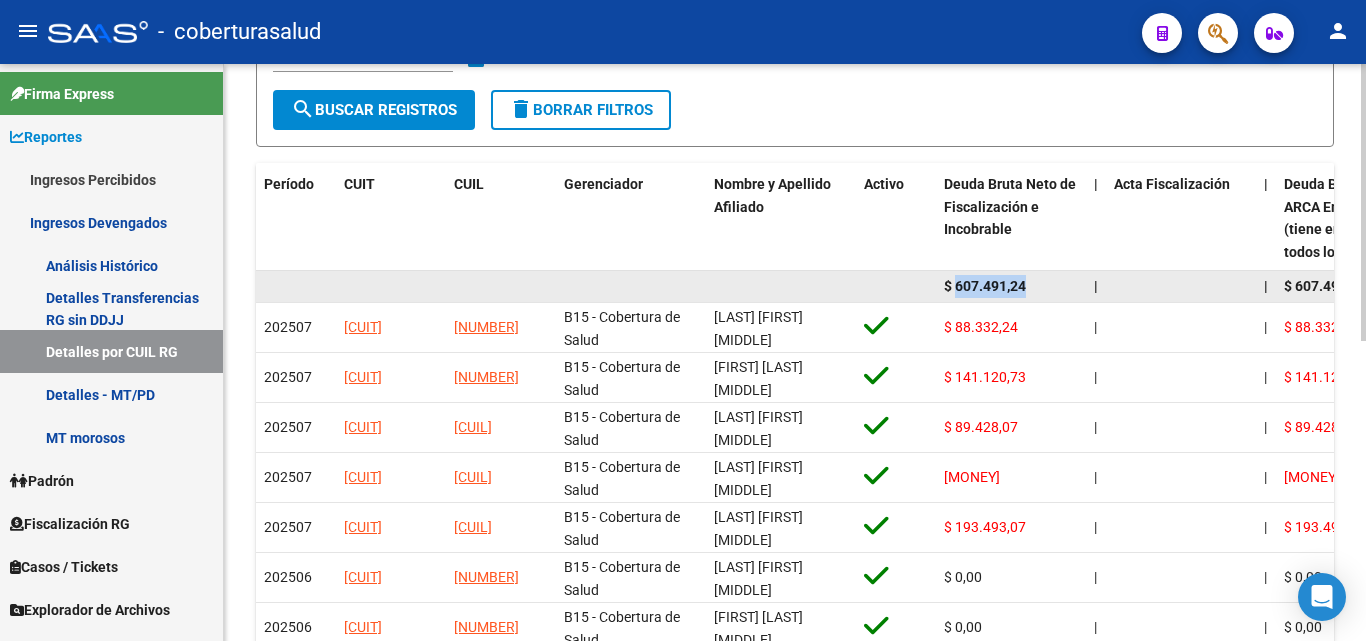 drag, startPoint x: 1035, startPoint y: 286, endPoint x: 954, endPoint y: 282, distance: 81.09871 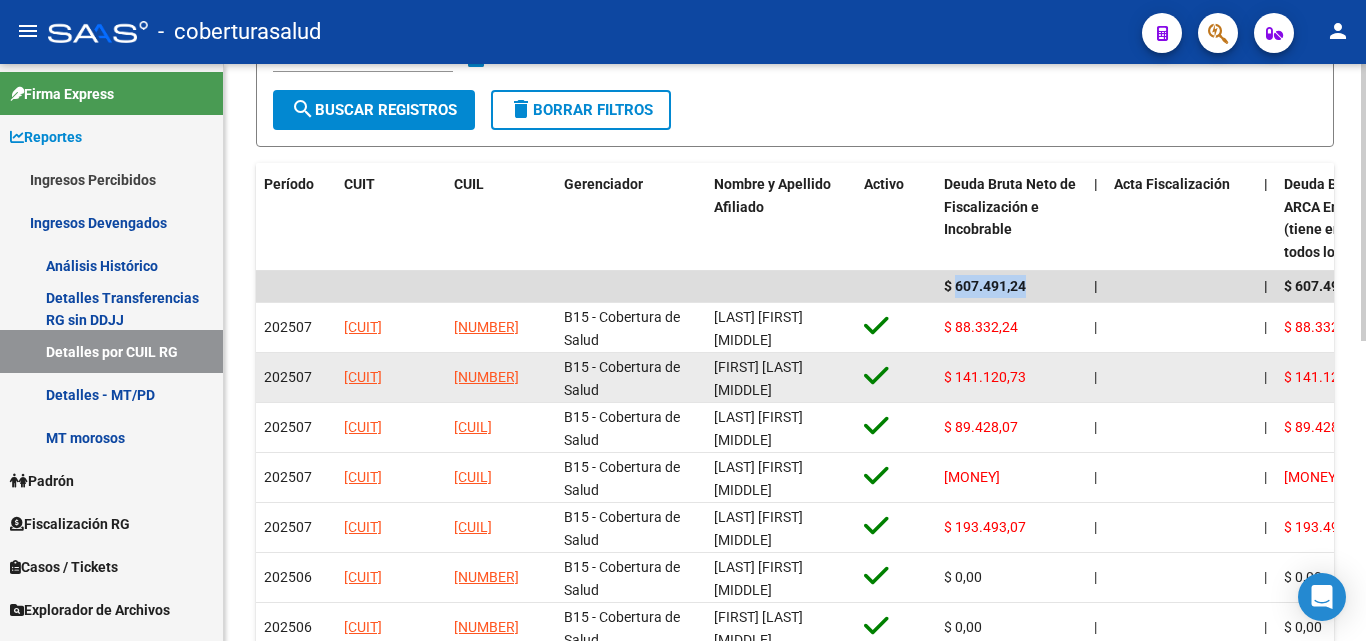 copy on "607.491,24" 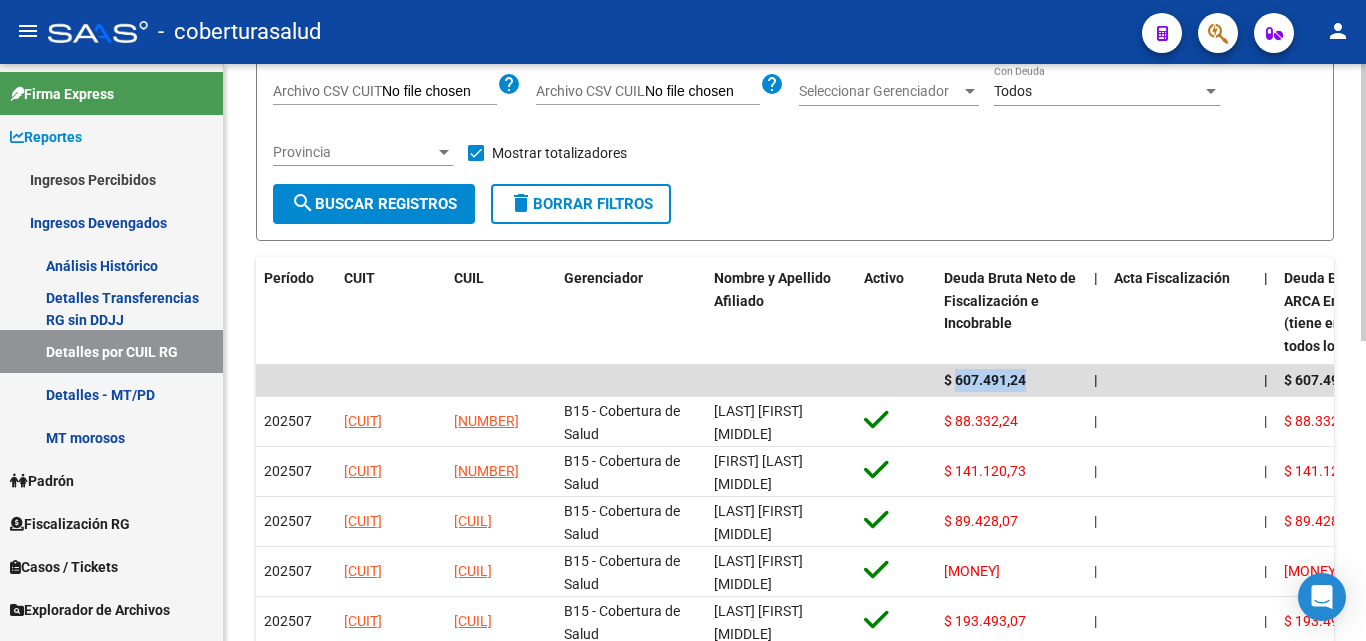 scroll, scrollTop: 0, scrollLeft: 0, axis: both 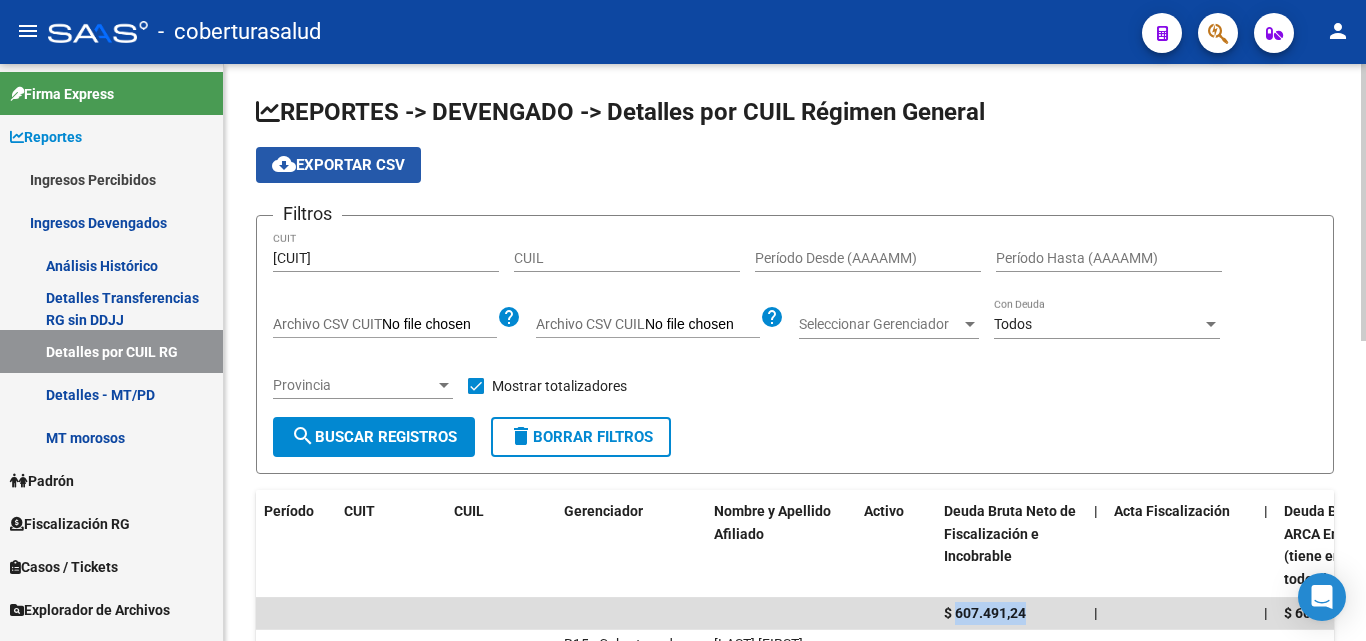 click on "cloud_download  Exportar CSV" 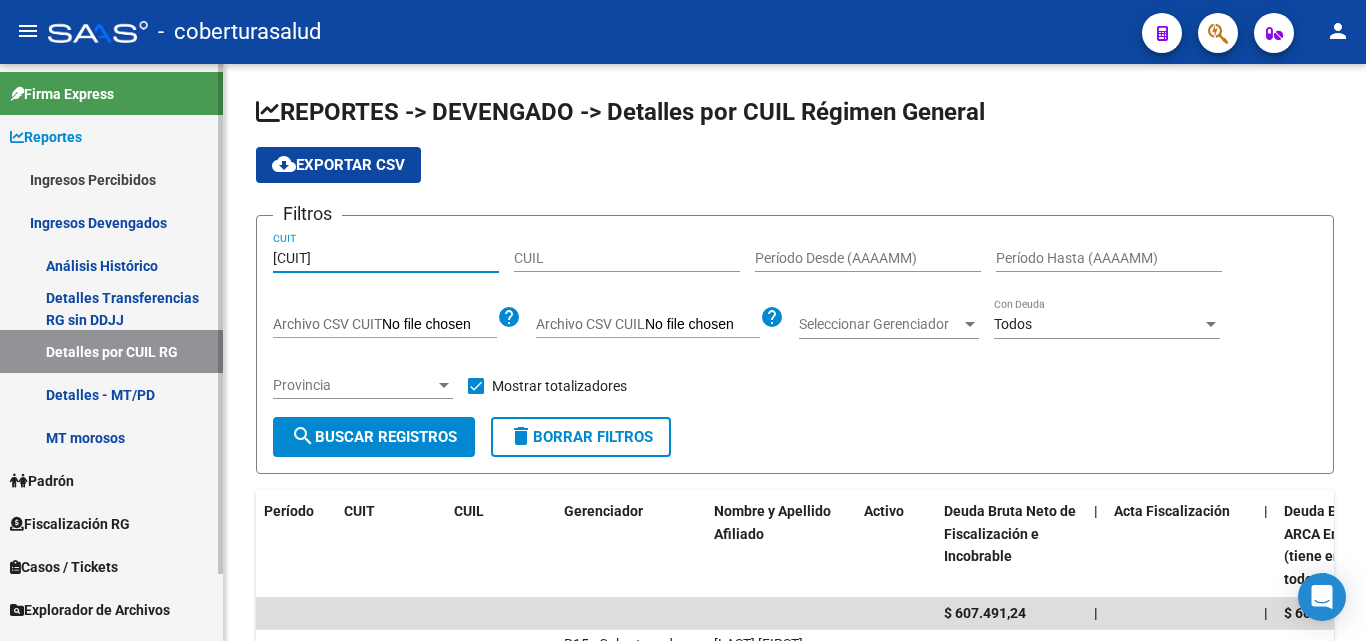 drag, startPoint x: 376, startPoint y: 256, endPoint x: 110, endPoint y: 253, distance: 266.0169 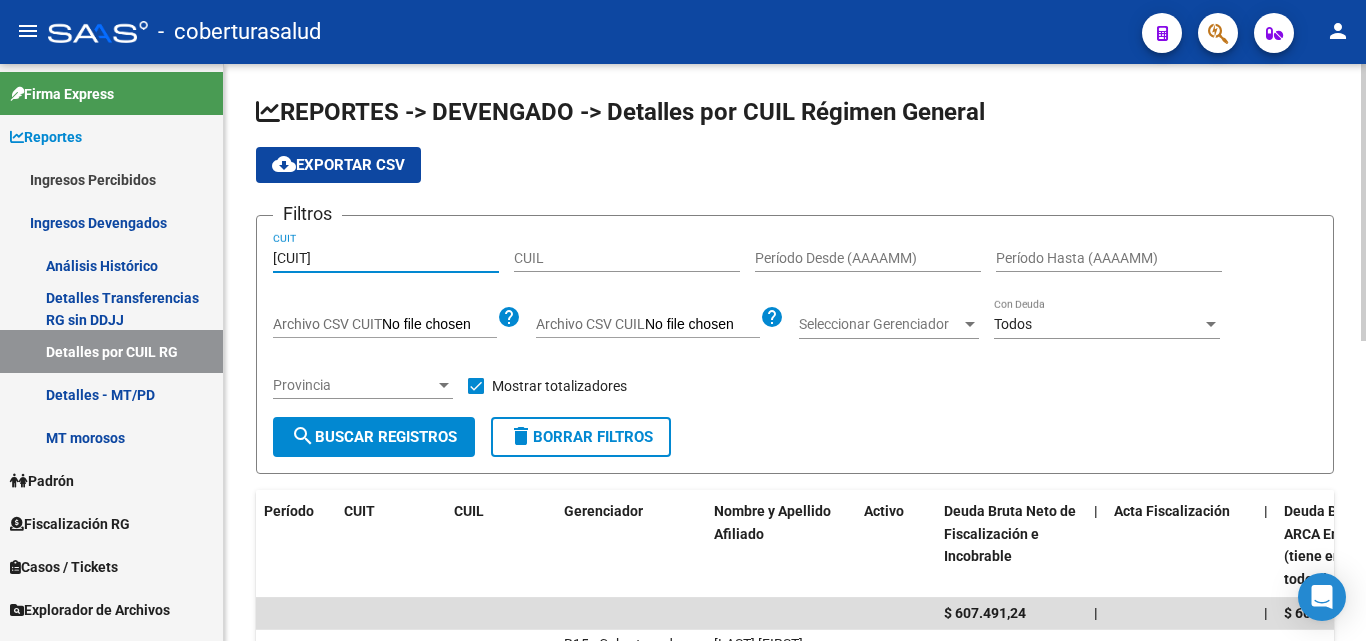 click on "search  Buscar Registros" 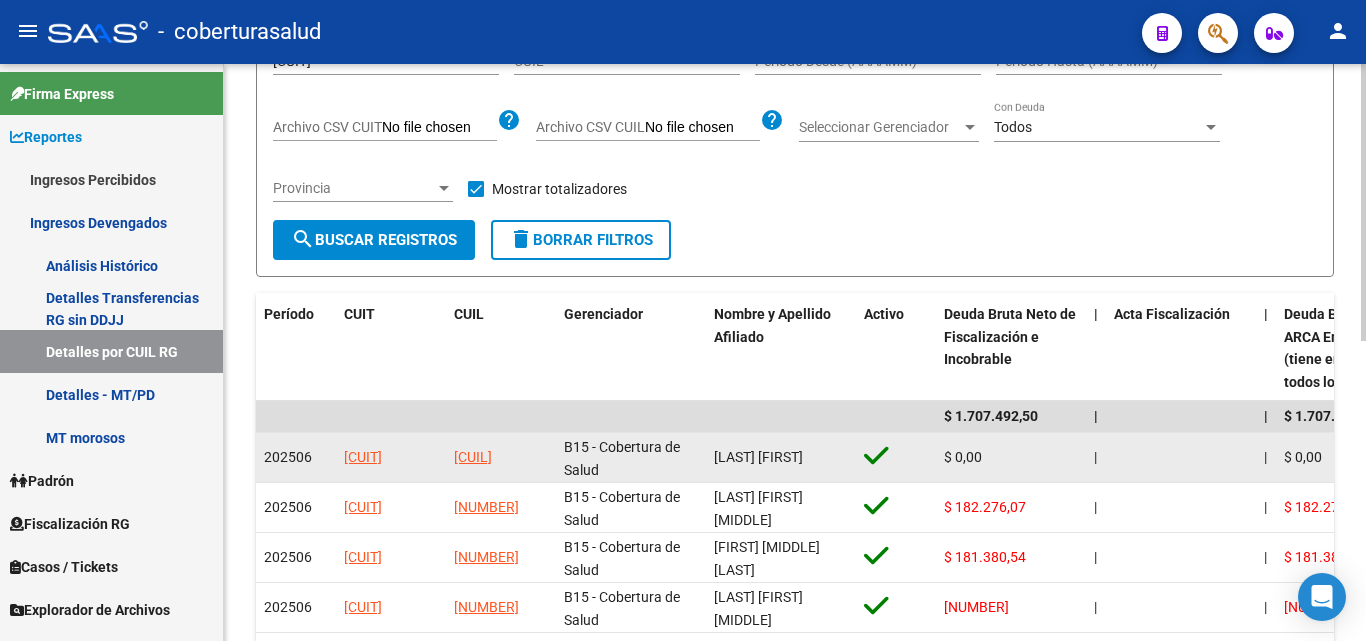scroll, scrollTop: 200, scrollLeft: 0, axis: vertical 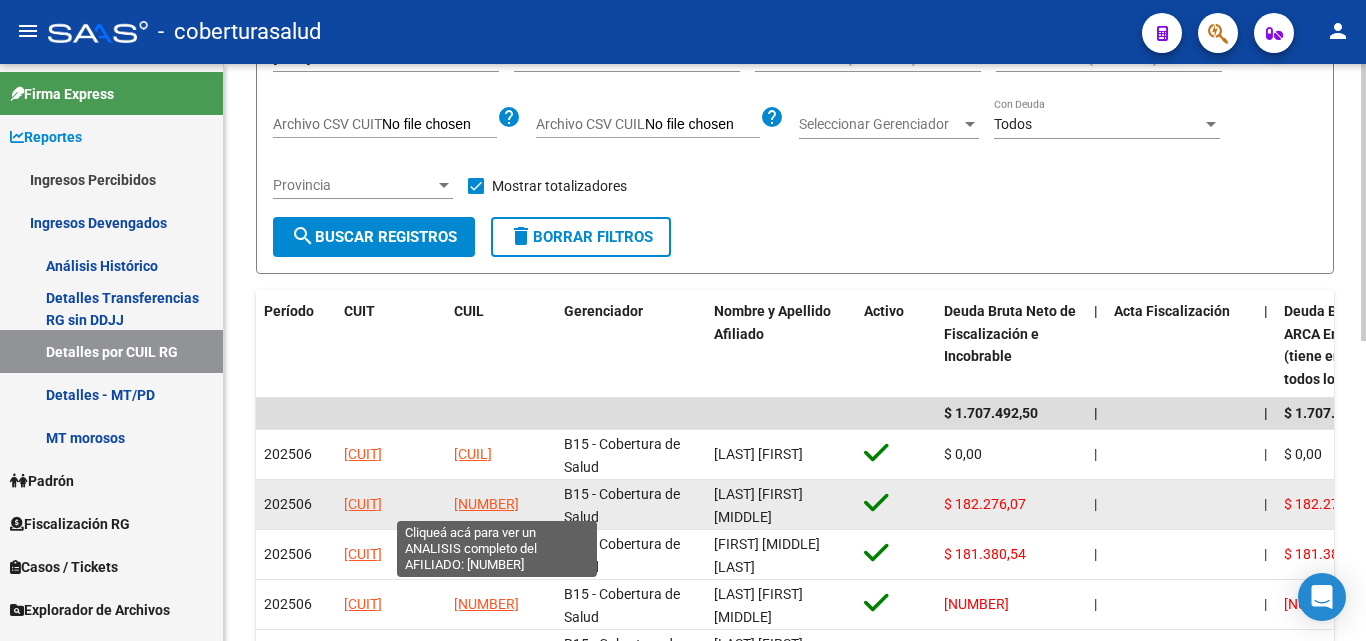drag, startPoint x: 550, startPoint y: 511, endPoint x: 455, endPoint y: 506, distance: 95.131485 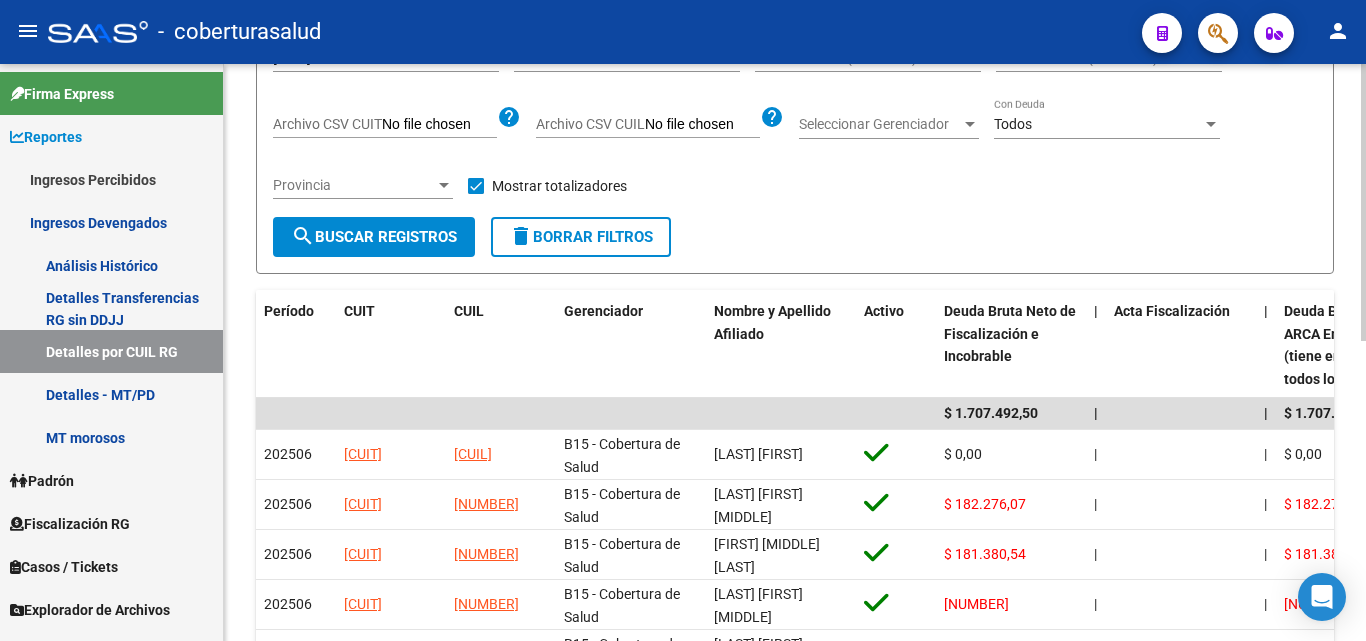 copy on "20319023020" 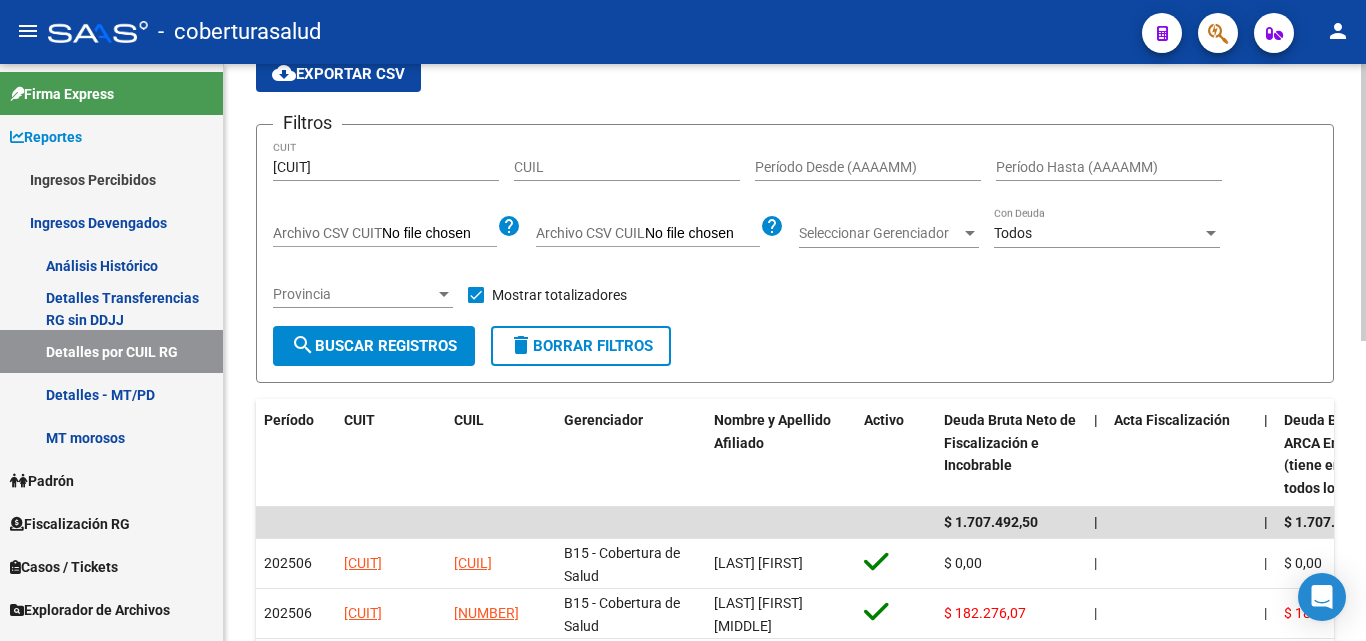 scroll, scrollTop: 0, scrollLeft: 0, axis: both 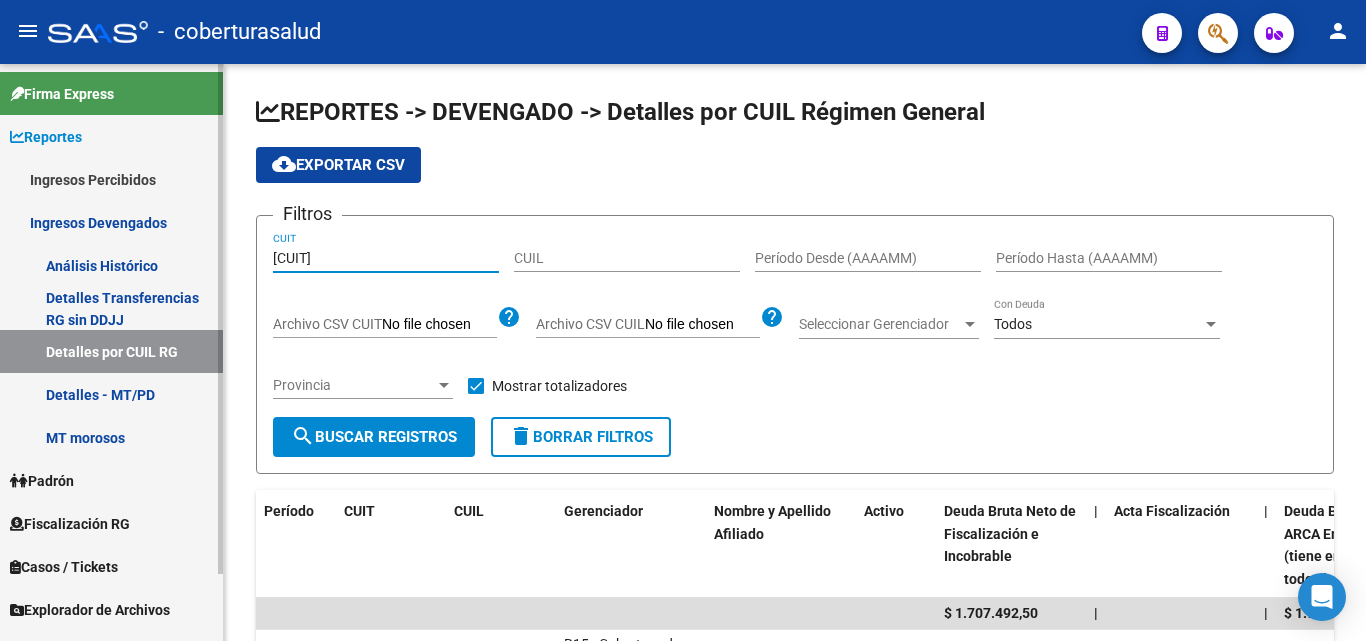 drag, startPoint x: 384, startPoint y: 257, endPoint x: 222, endPoint y: 257, distance: 162 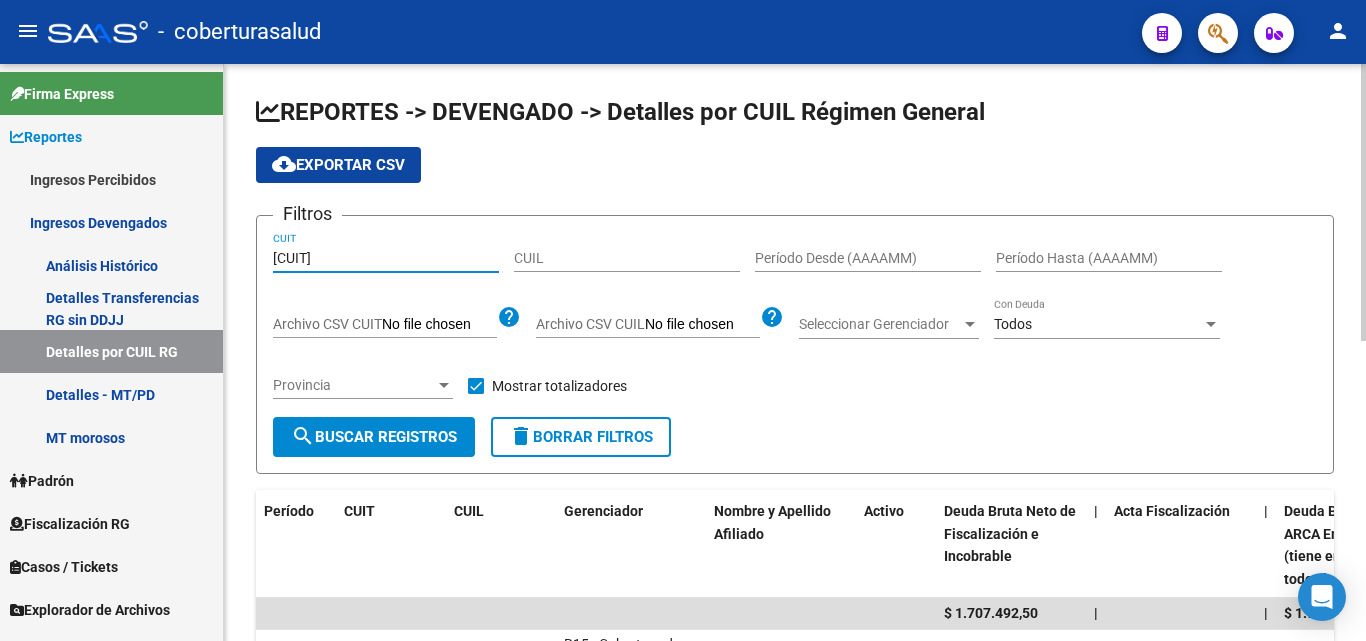 paste on "403663-3" 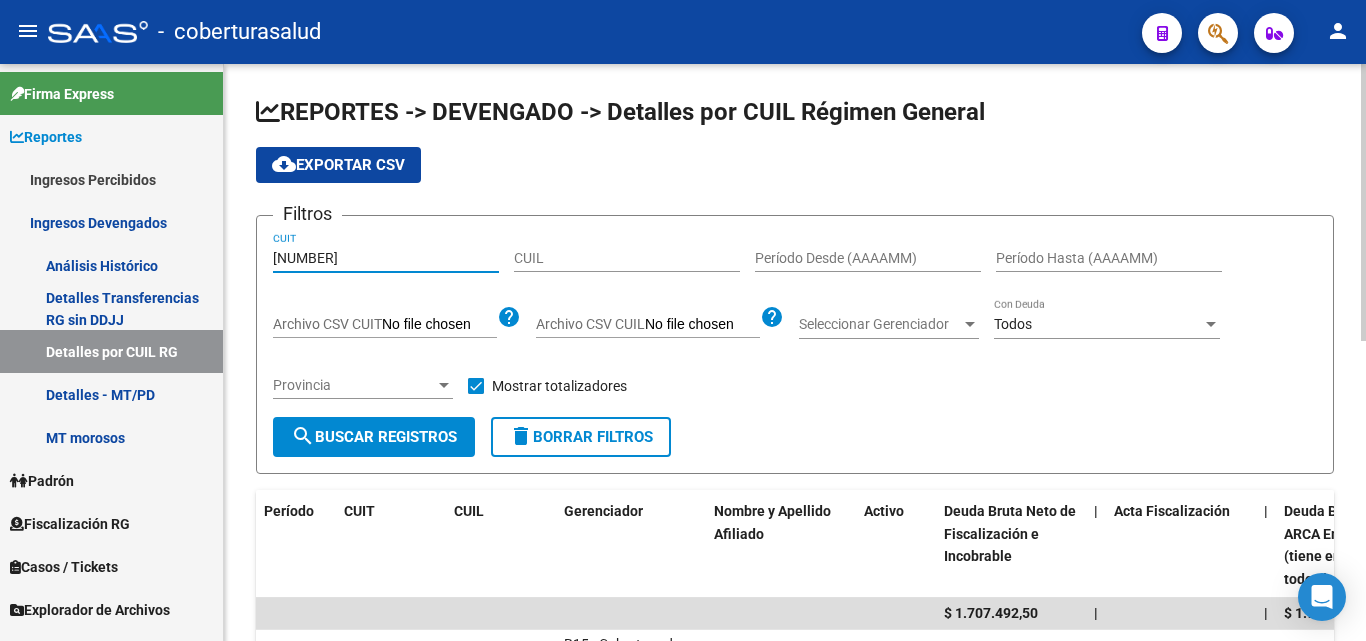 click on "search  Buscar Registros" 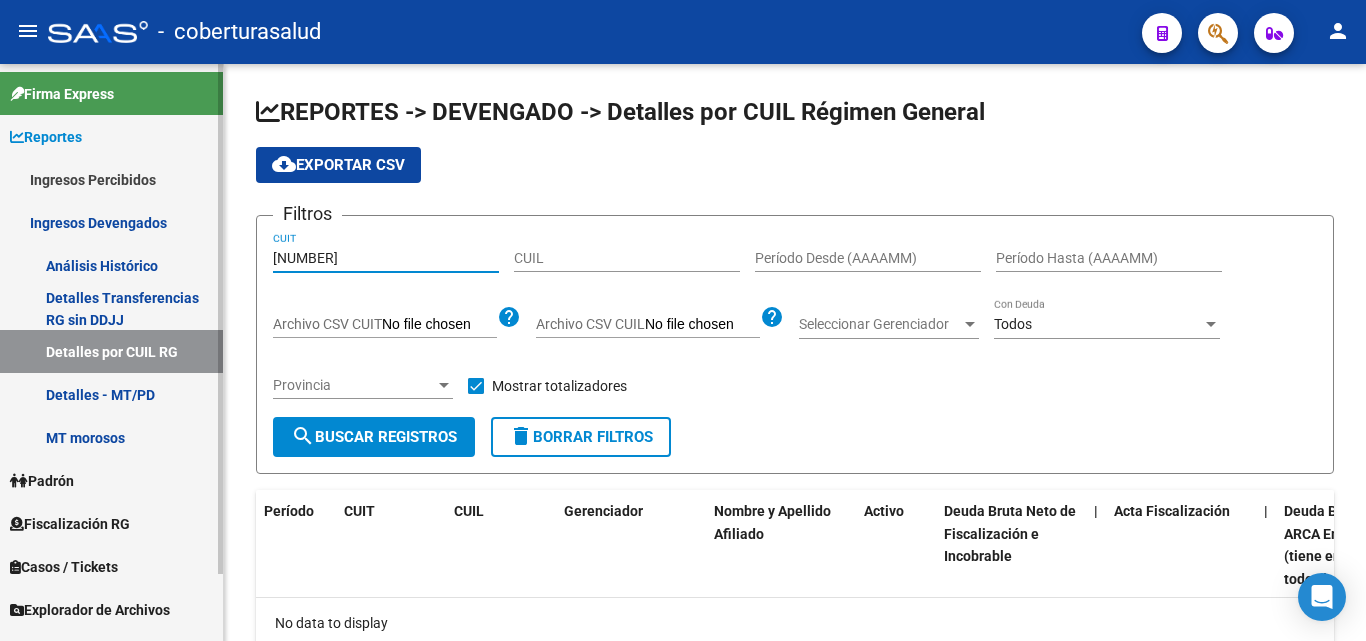 drag, startPoint x: 390, startPoint y: 260, endPoint x: 163, endPoint y: 276, distance: 227.56317 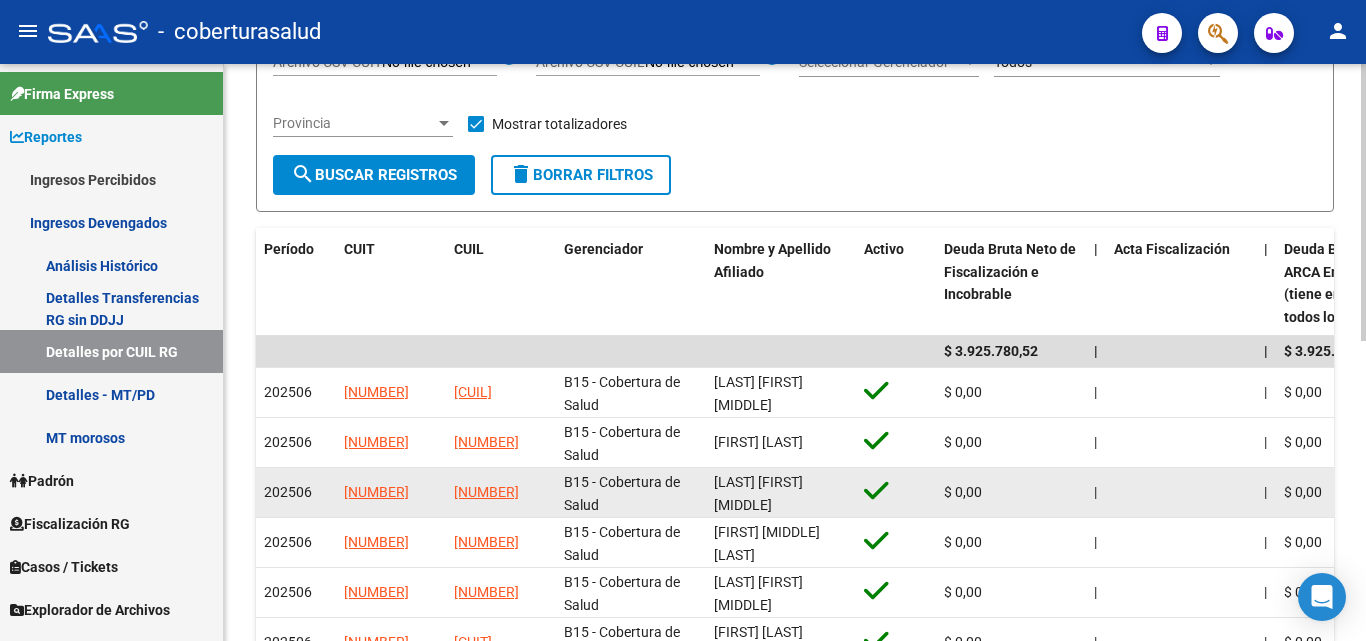 scroll, scrollTop: 327, scrollLeft: 0, axis: vertical 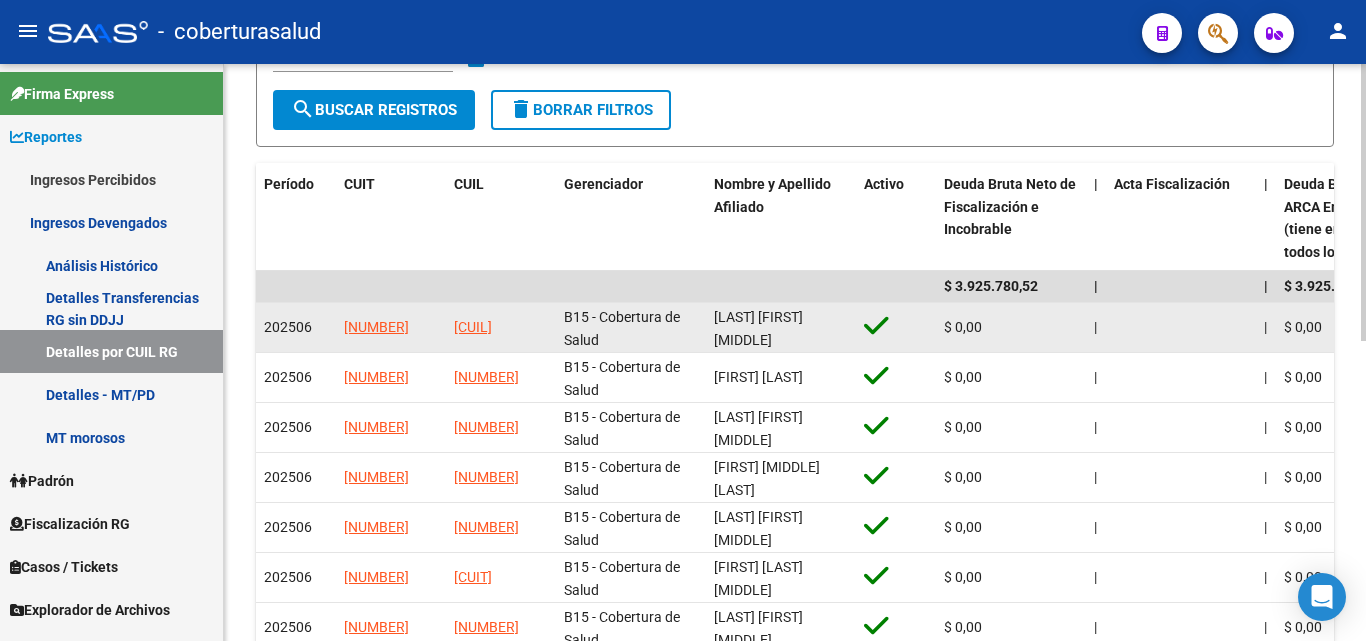 type on "30-71823628-9" 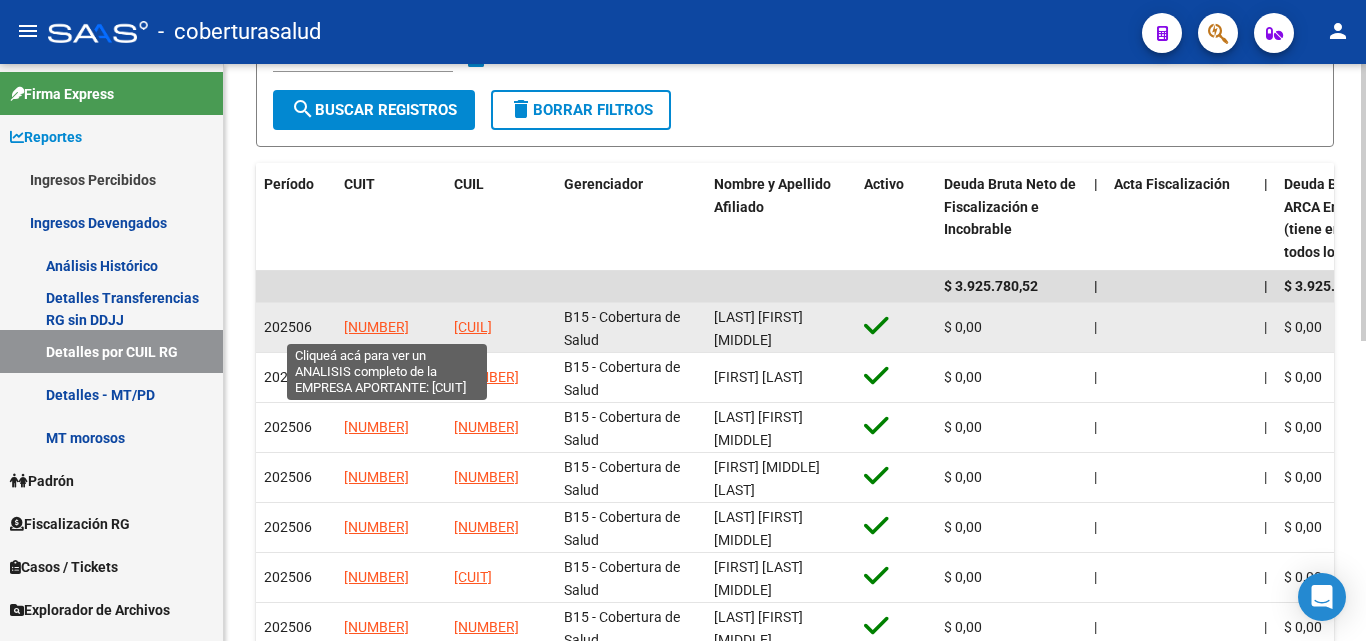 click on "30718236289" 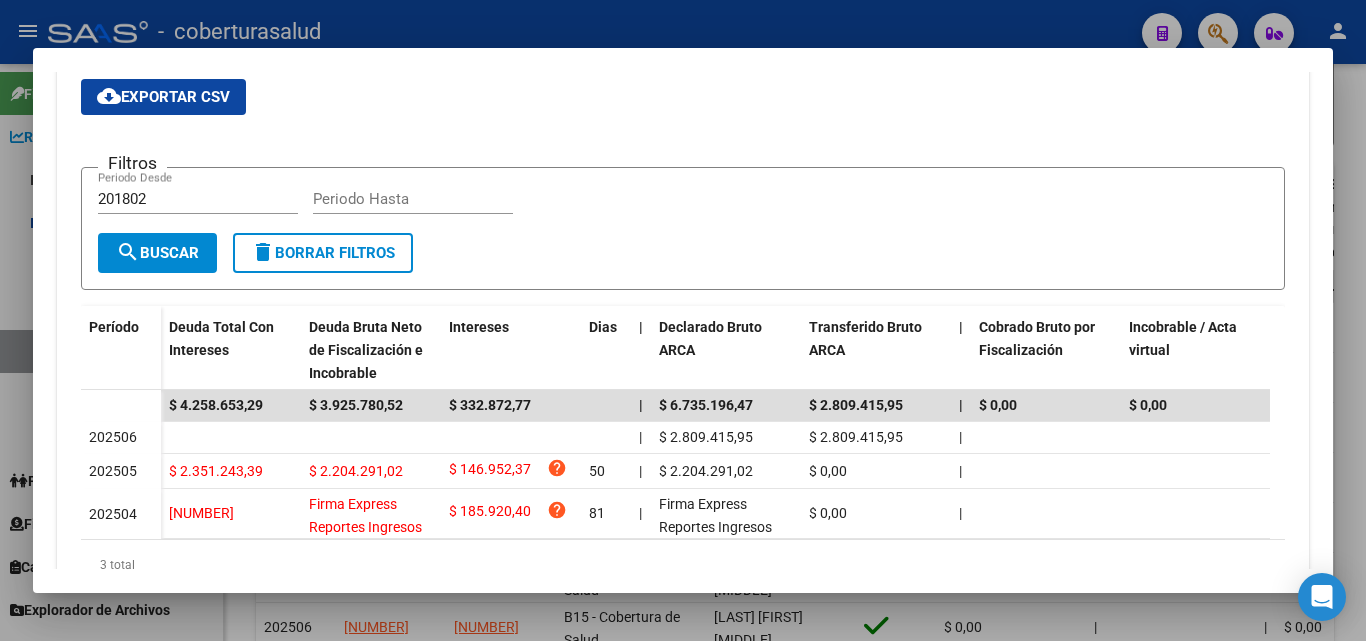 scroll, scrollTop: 400, scrollLeft: 0, axis: vertical 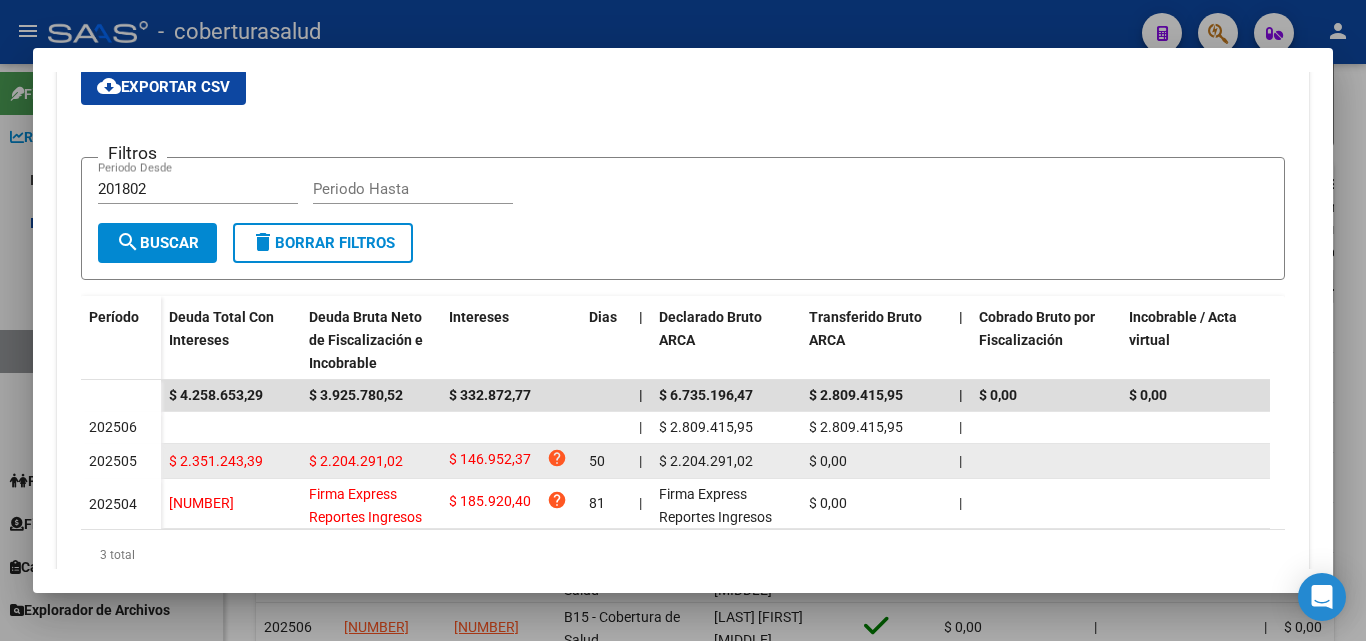 drag, startPoint x: 761, startPoint y: 462, endPoint x: 651, endPoint y: 465, distance: 110.0409 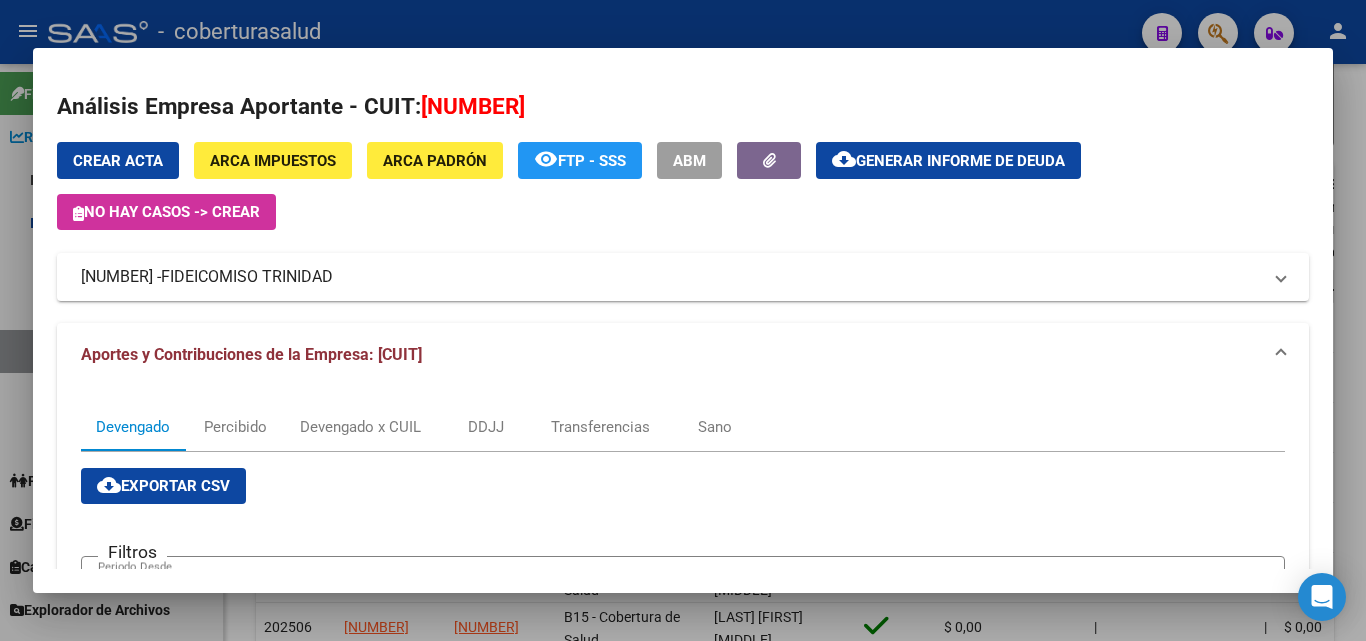 scroll, scrollTop: 0, scrollLeft: 0, axis: both 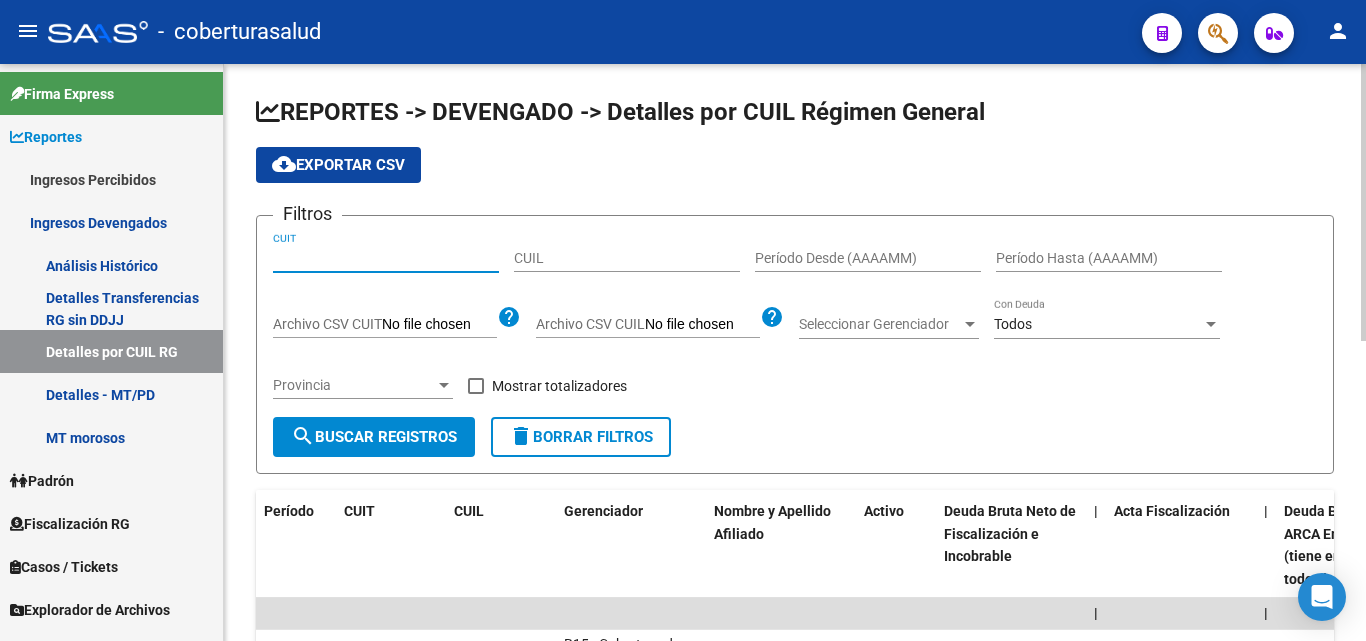 click on "CUIT" at bounding box center (386, 258) 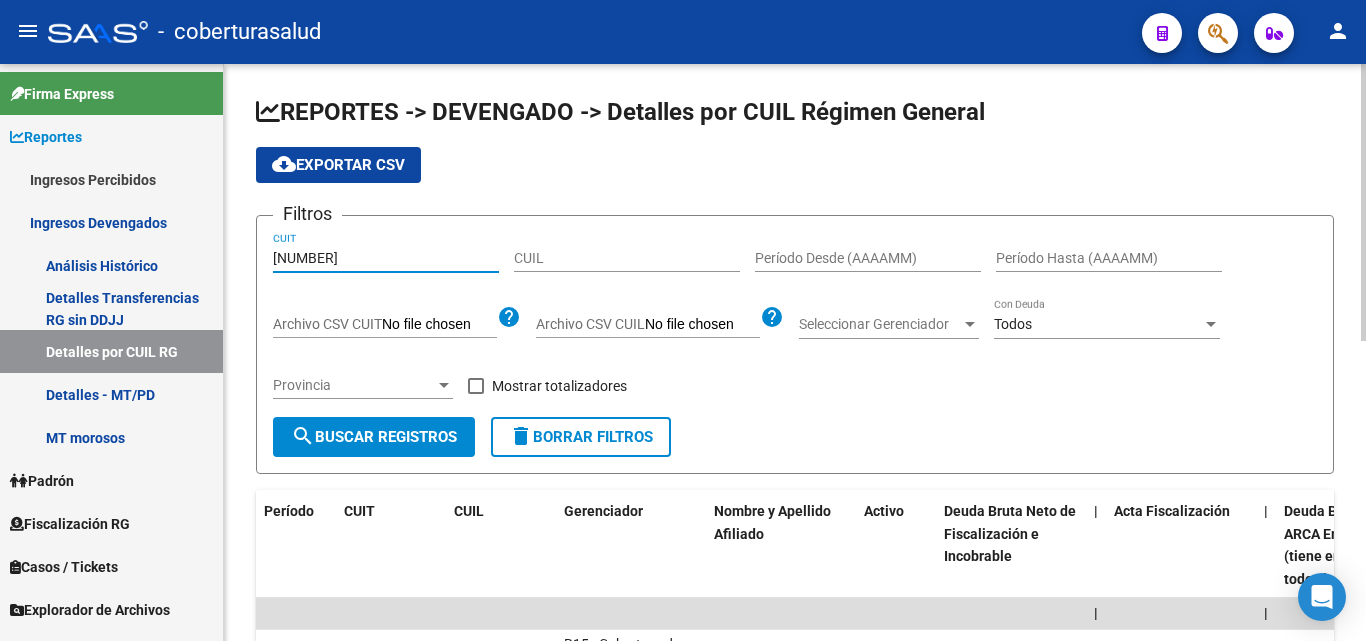 type on "30-71616233-4" 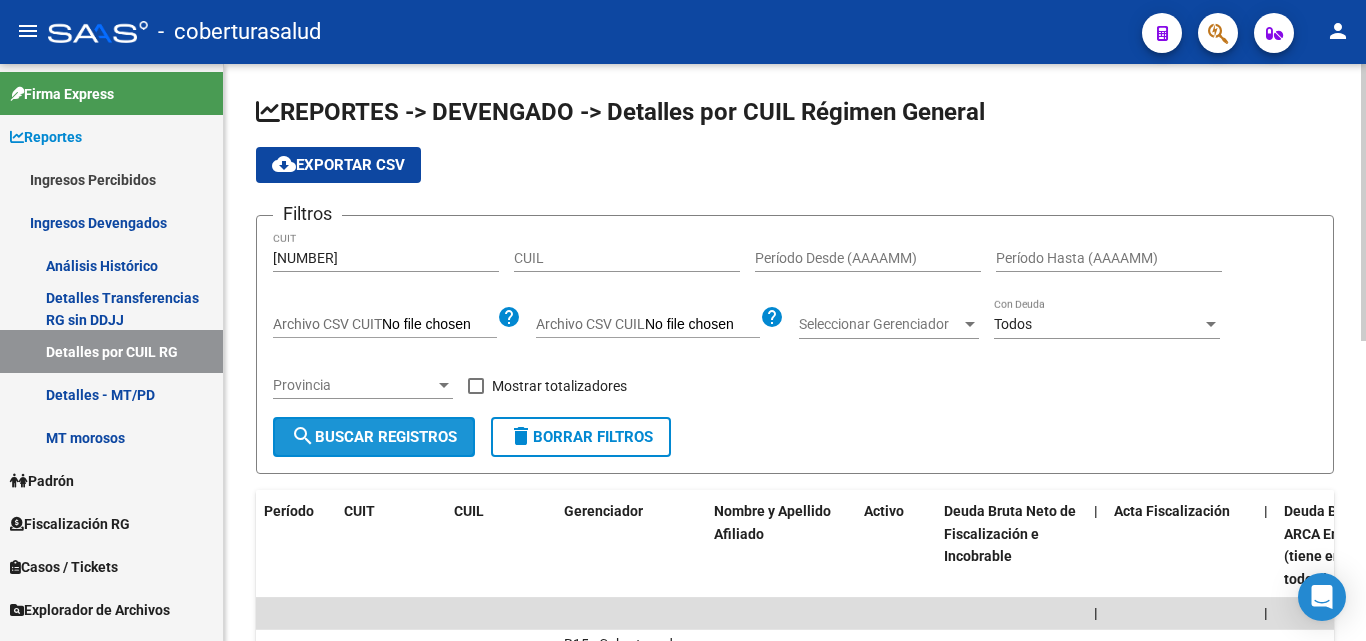 click on "search  Buscar Registros" 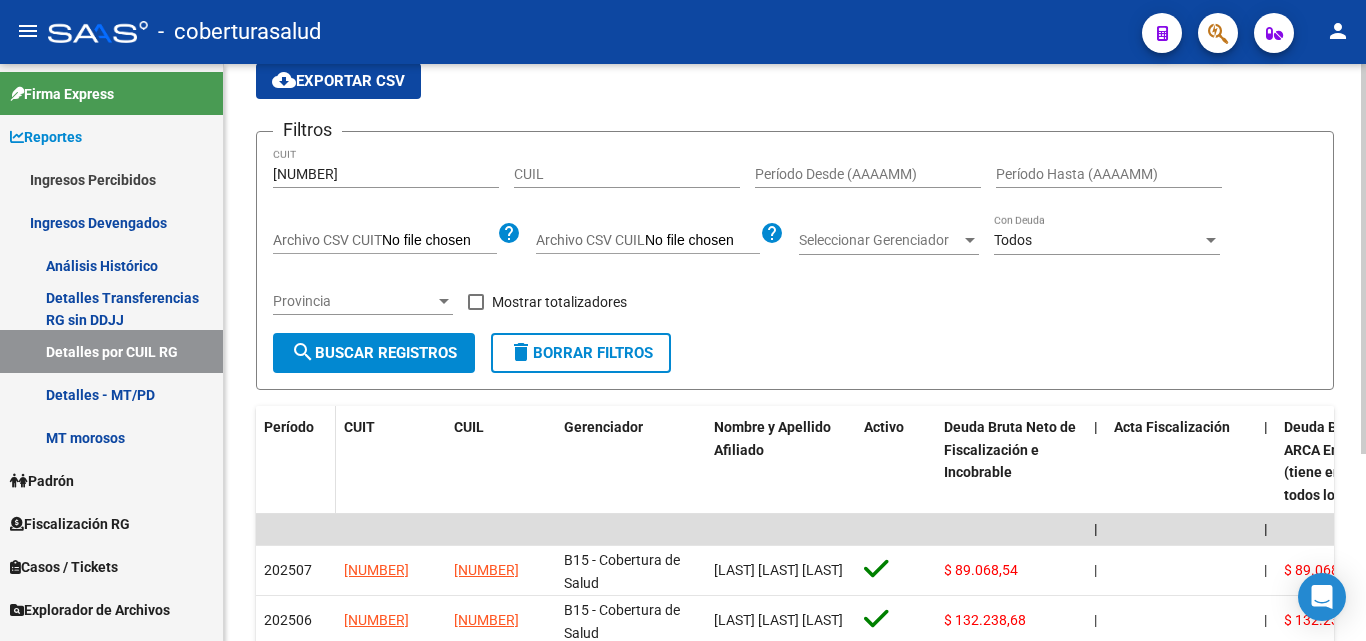 scroll, scrollTop: 200, scrollLeft: 0, axis: vertical 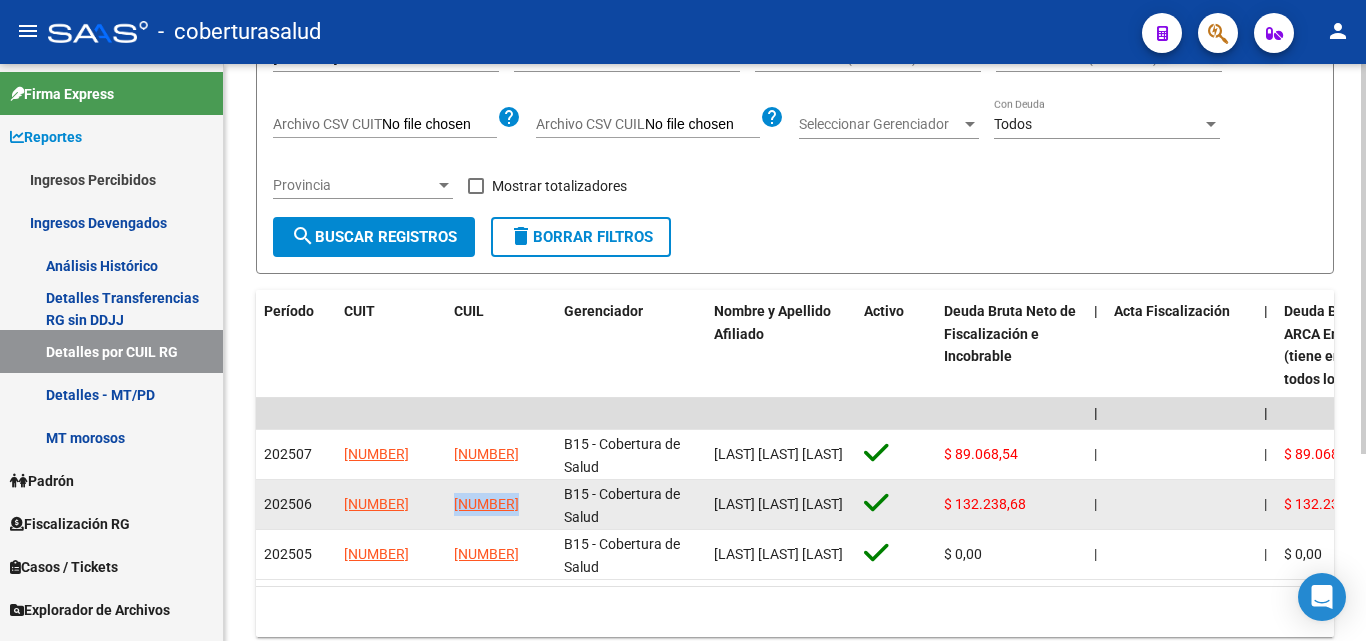 drag, startPoint x: 557, startPoint y: 504, endPoint x: 453, endPoint y: 514, distance: 104.47966 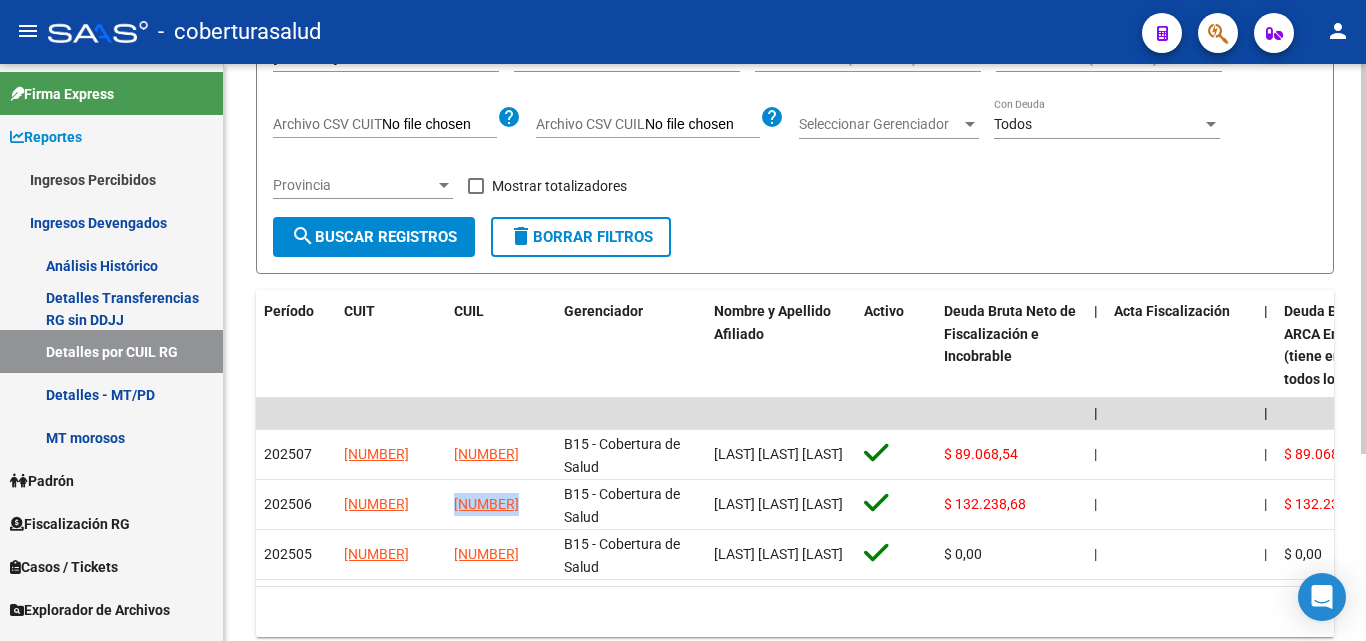 copy on "20258016557" 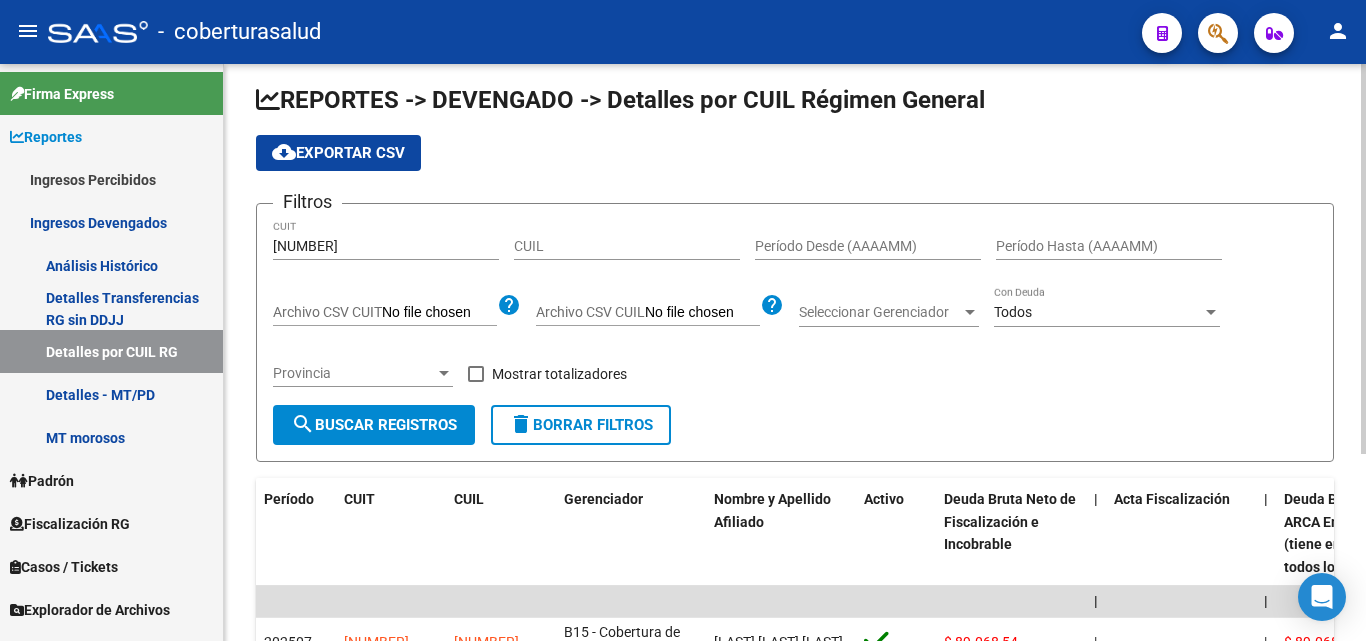 scroll, scrollTop: 0, scrollLeft: 0, axis: both 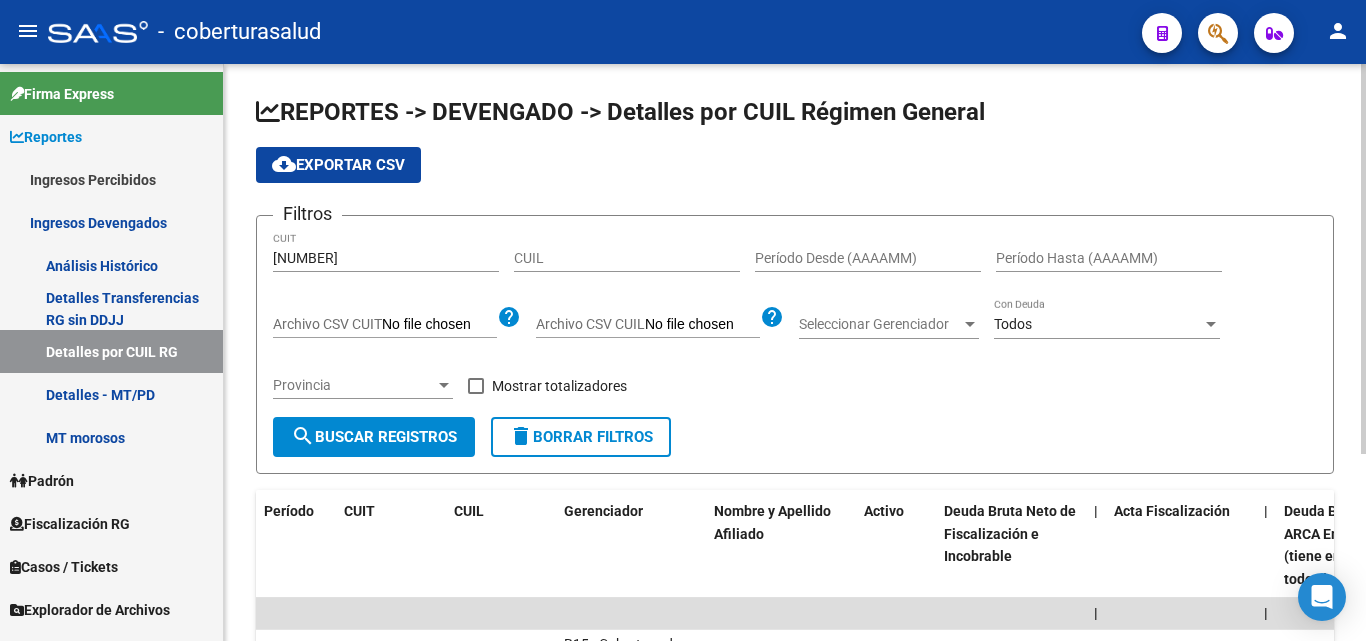 click on "cloud_download  Exportar CSV" 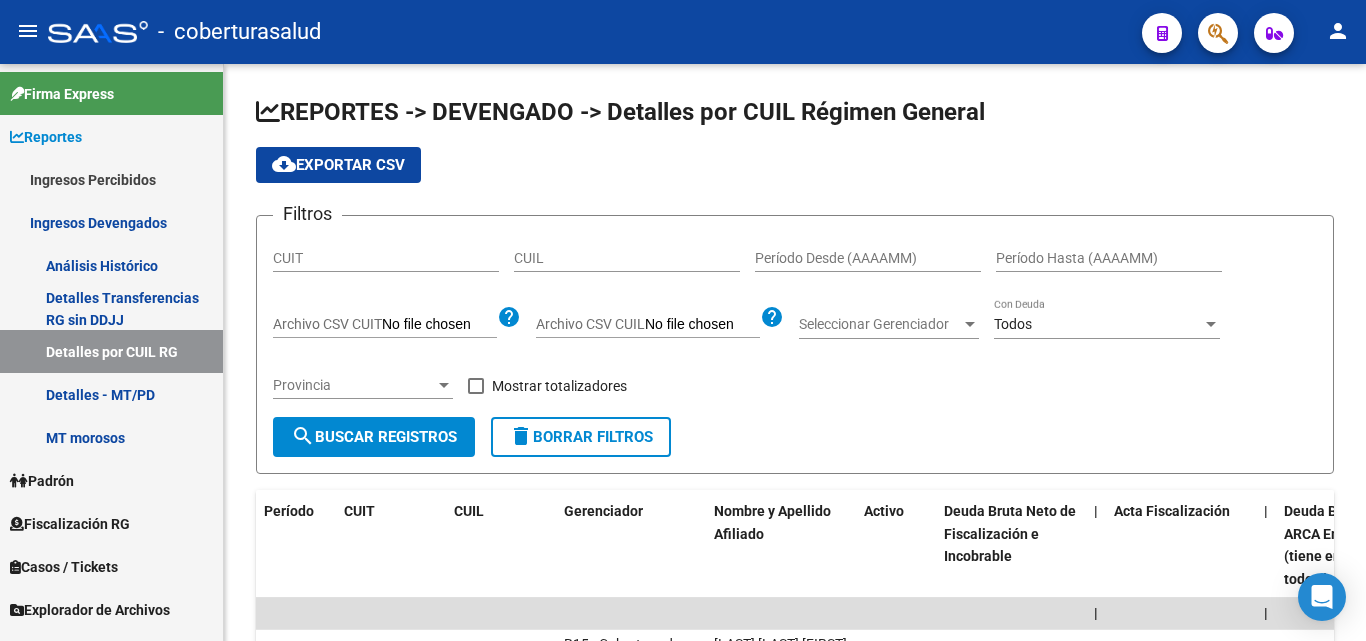 scroll, scrollTop: 0, scrollLeft: 0, axis: both 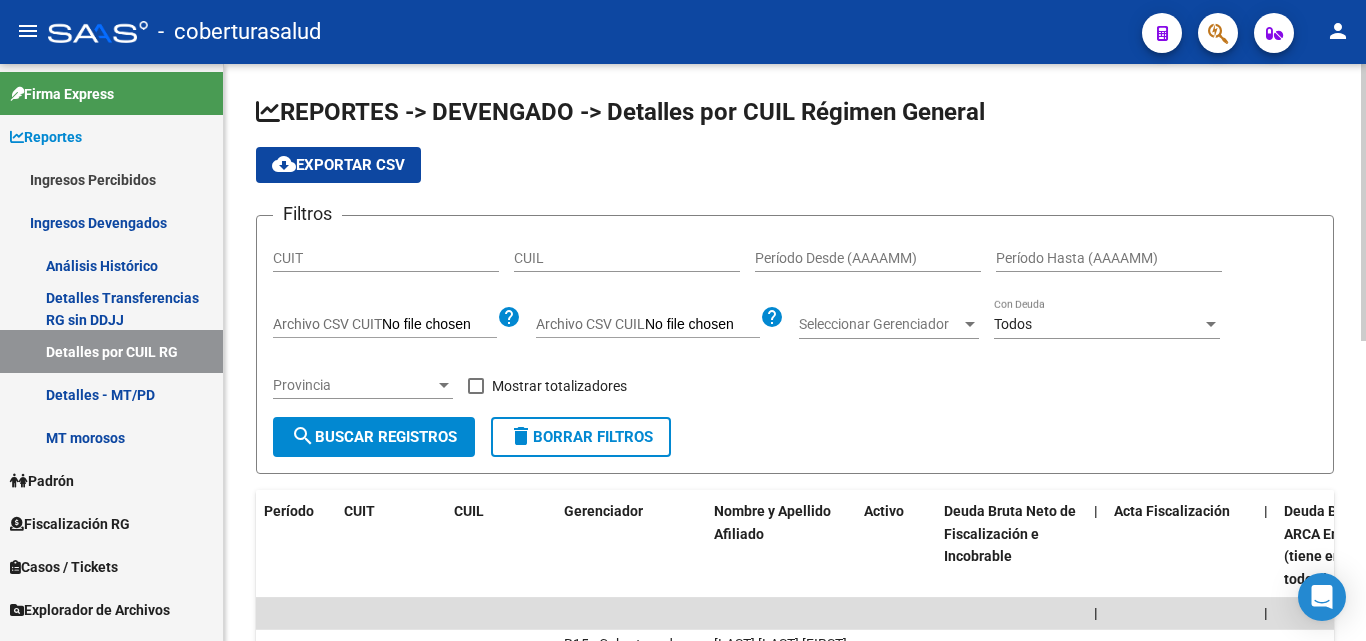 drag, startPoint x: 257, startPoint y: 106, endPoint x: 1007, endPoint y: 105, distance: 750.0007 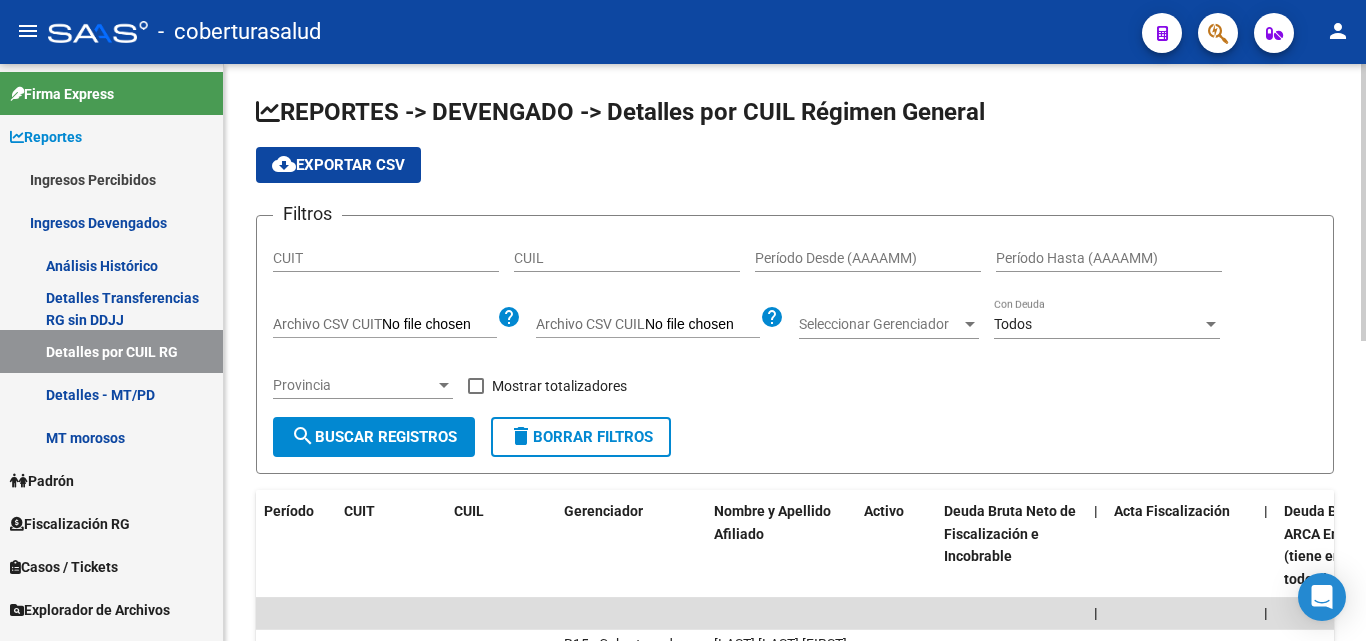 click on "REPORTES -> DEVENGADO -> Detalles por CUIL Régimen General cloud_download  Exportar CSV  Filtros CUIT CUIL Período Desde (AAAAMM) Período Hasta (AAAAMM) Archivo CSV CUIT help Archivo CSV CUIL help Seleccionar Gerenciador Seleccionar Gerenciador Todos Con Deuda Provincia Provincia   Mostrar totalizadores  search  Buscar Registros  delete  Borrar Filtros  Período CUIT CUIL Gerenciador Nombre y Apellido Afiliado Activo Deuda Bruta Neto de Fiscalización e Incobrable | Acta Fiscalización | Deuda Bruta por ARCA Empresa (tiene en cuenta todos los cuiles) Diferencia DDJJ y Transferencia ARCA DJ Total Total Transferido Bruto | Deuda Aporte DJ Aporte Total Transferido Aporte | Deuda Contribucion DJ Contribucion Total Trf Contribucion (prorrateada) | Intereses Contribución (prorrateada) Intereses Aporte (prorrateada) | Contribución Empresa Contribución Intereses Empresa Aportes Intereses Empresa | DJ Aporte Total DJ Aporte DJ Aporte Adicional DJ Aporte Adherentes | DJ Contribición Total DJ Contribución | |" 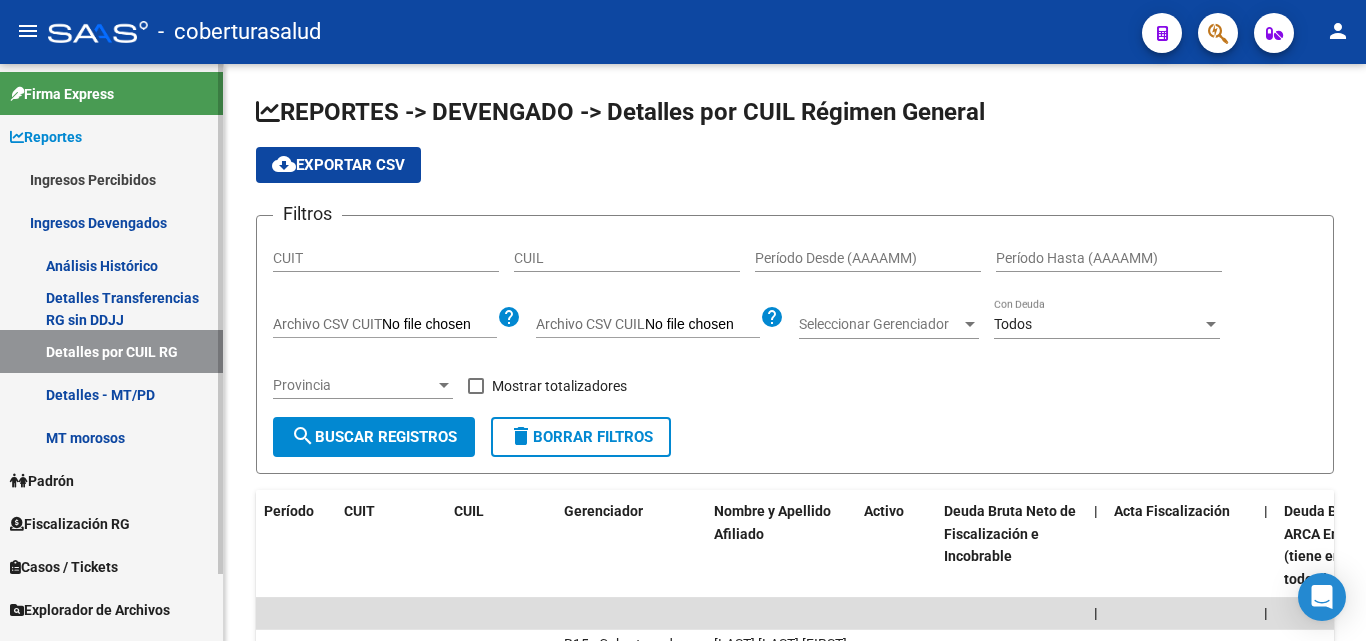 drag, startPoint x: 981, startPoint y: 118, endPoint x: 199, endPoint y: 119, distance: 782.0006 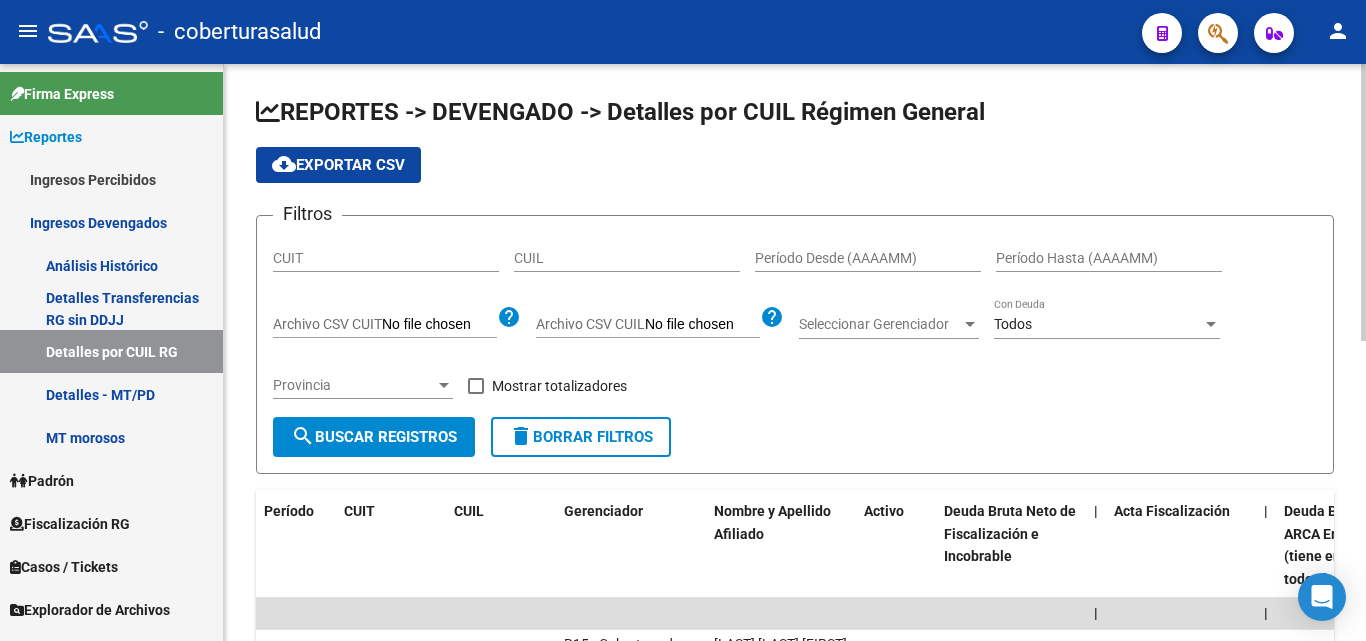 click 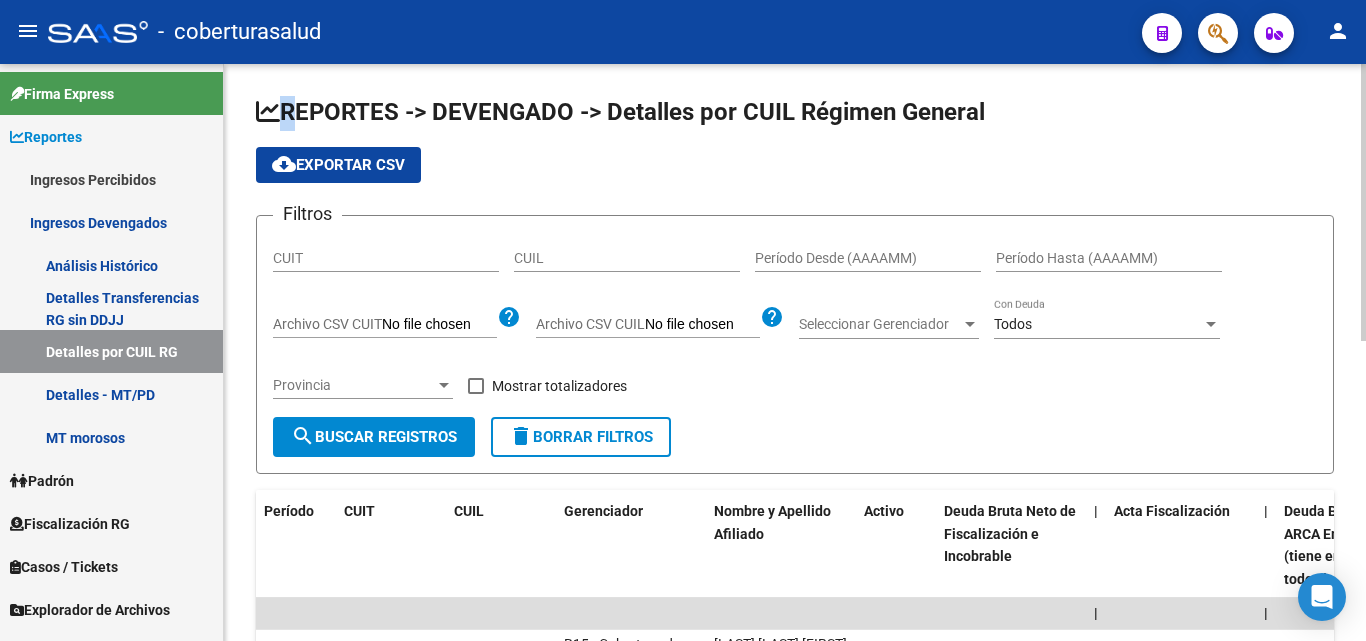 click 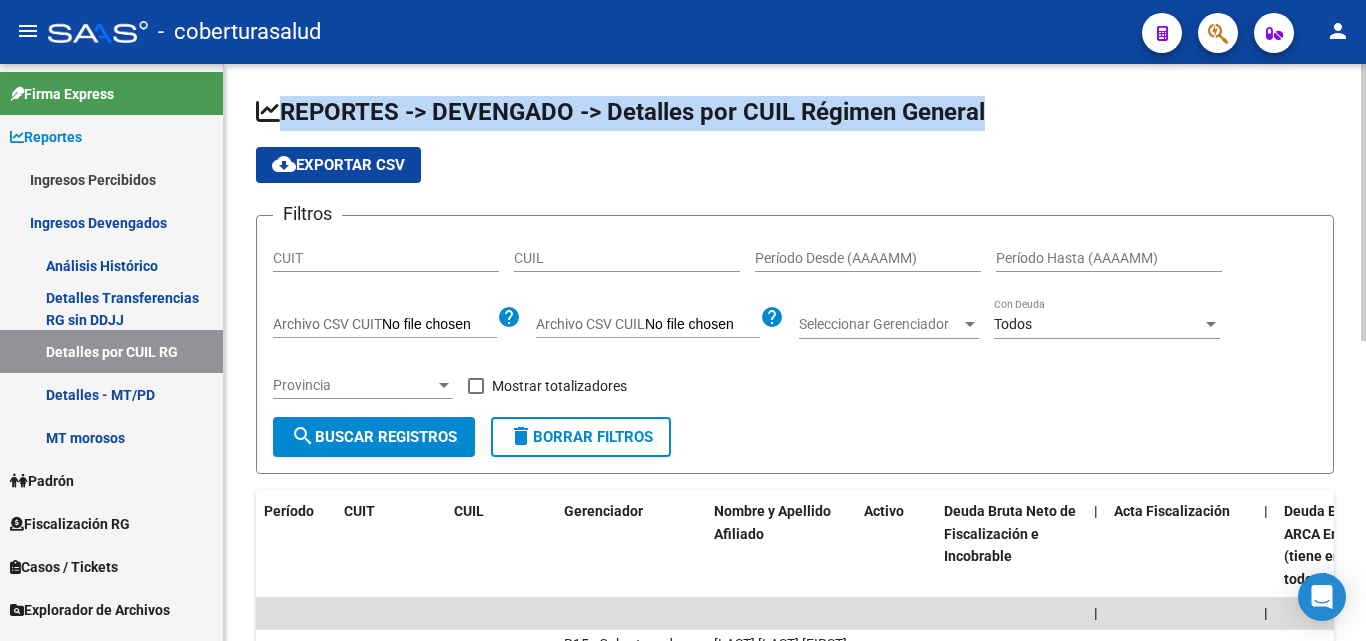 click 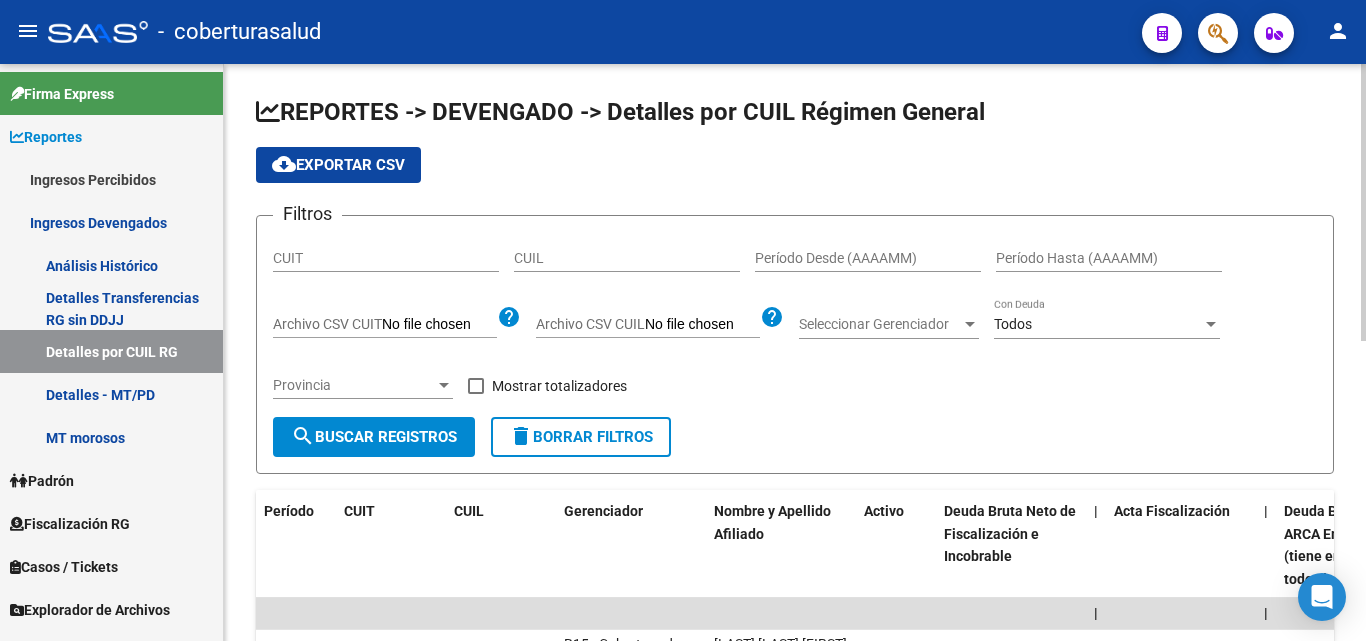 click on "Filtros CUIT CUIL Período Desde (AAAAMM) Período Hasta (AAAAMM) Archivo CSV CUIT help Archivo CSV CUIL help Seleccionar Gerenciador Seleccionar Gerenciador Todos Con Deuda Provincia Provincia   Mostrar totalizadores  search  Buscar Registros  delete  Borrar Filtros" 